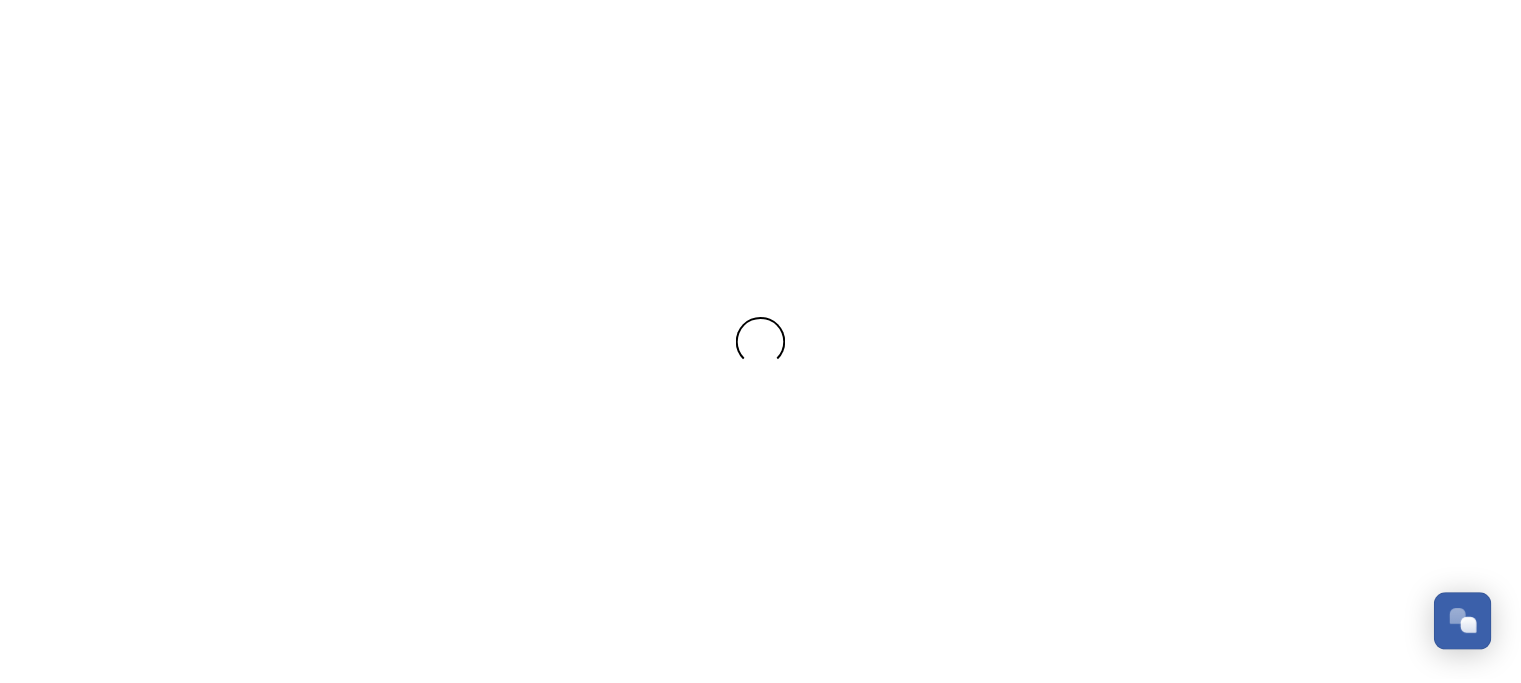 scroll, scrollTop: 0, scrollLeft: 0, axis: both 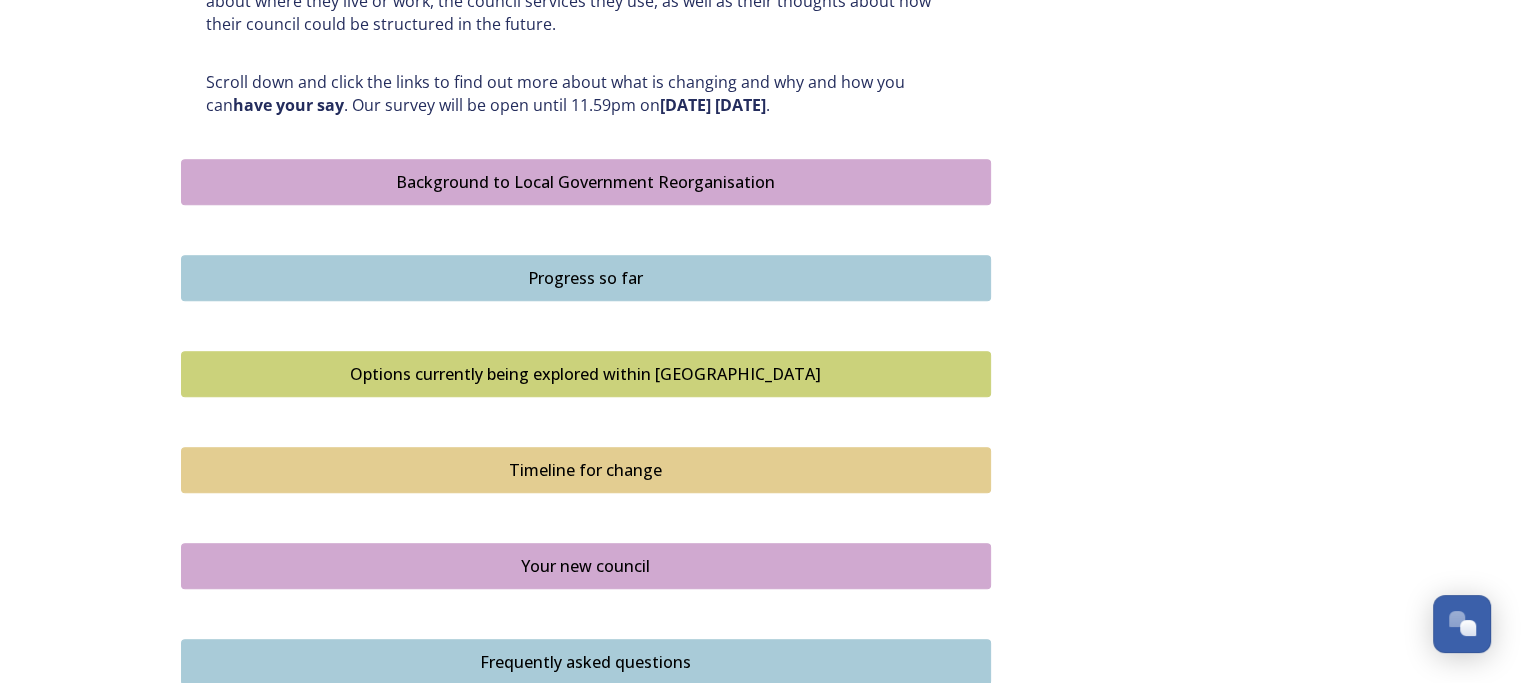 click on "Background to Local Government Reorganisation" at bounding box center [586, 182] 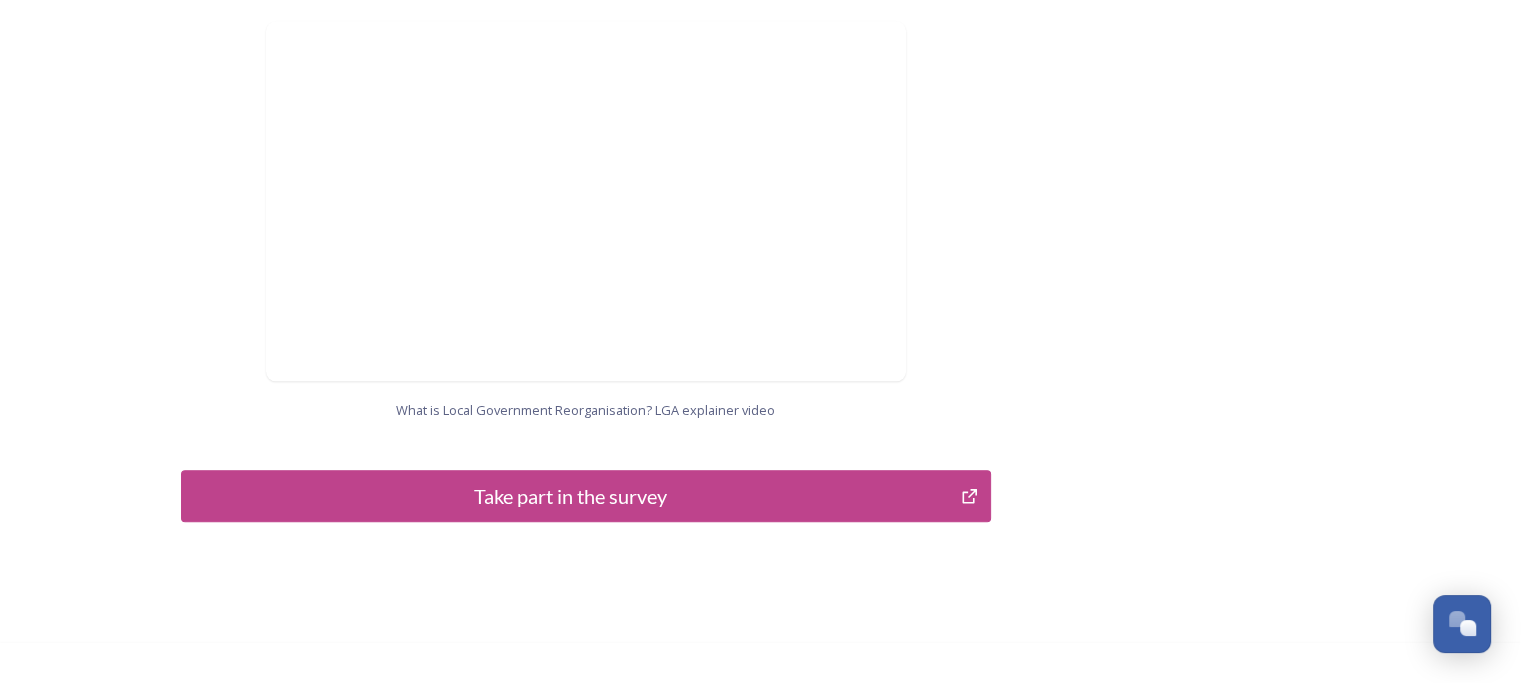 scroll, scrollTop: 2151, scrollLeft: 0, axis: vertical 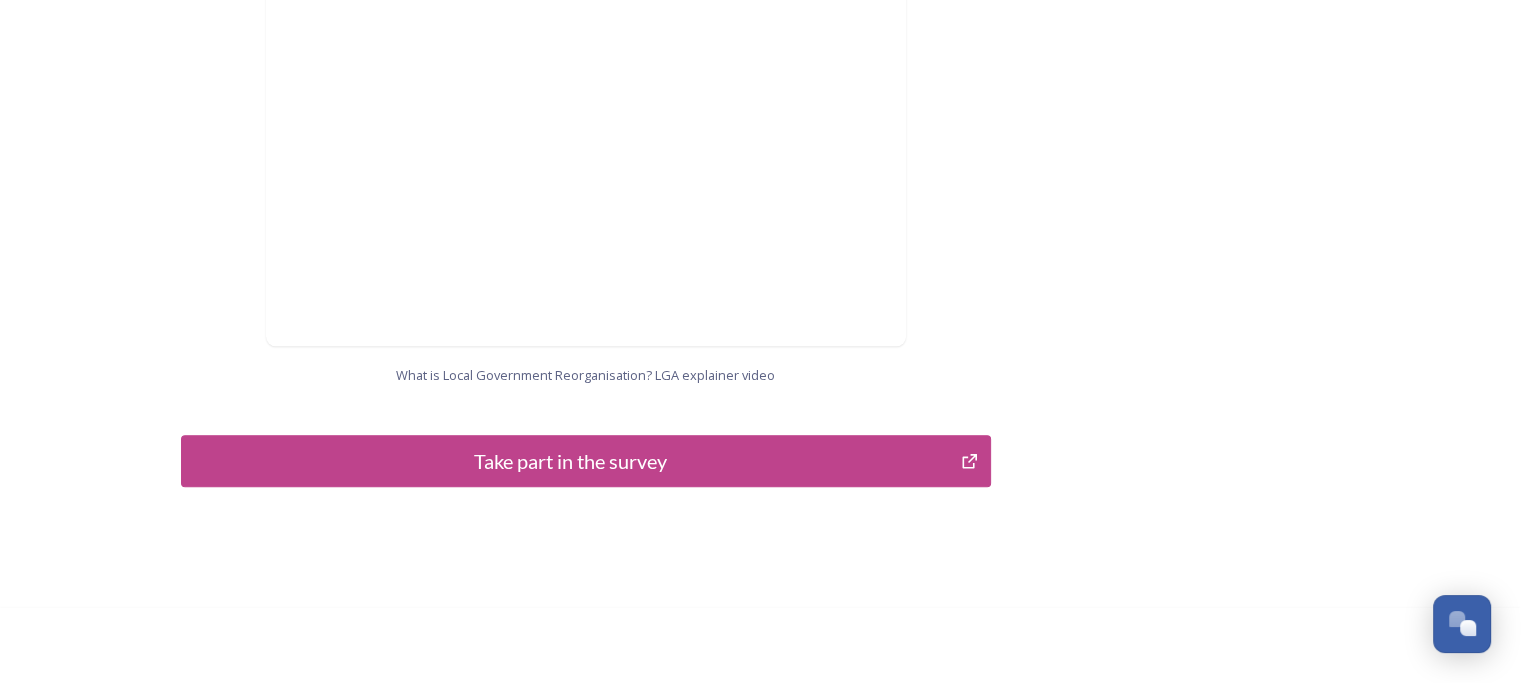 click on "Take part in the survey" at bounding box center (571, 461) 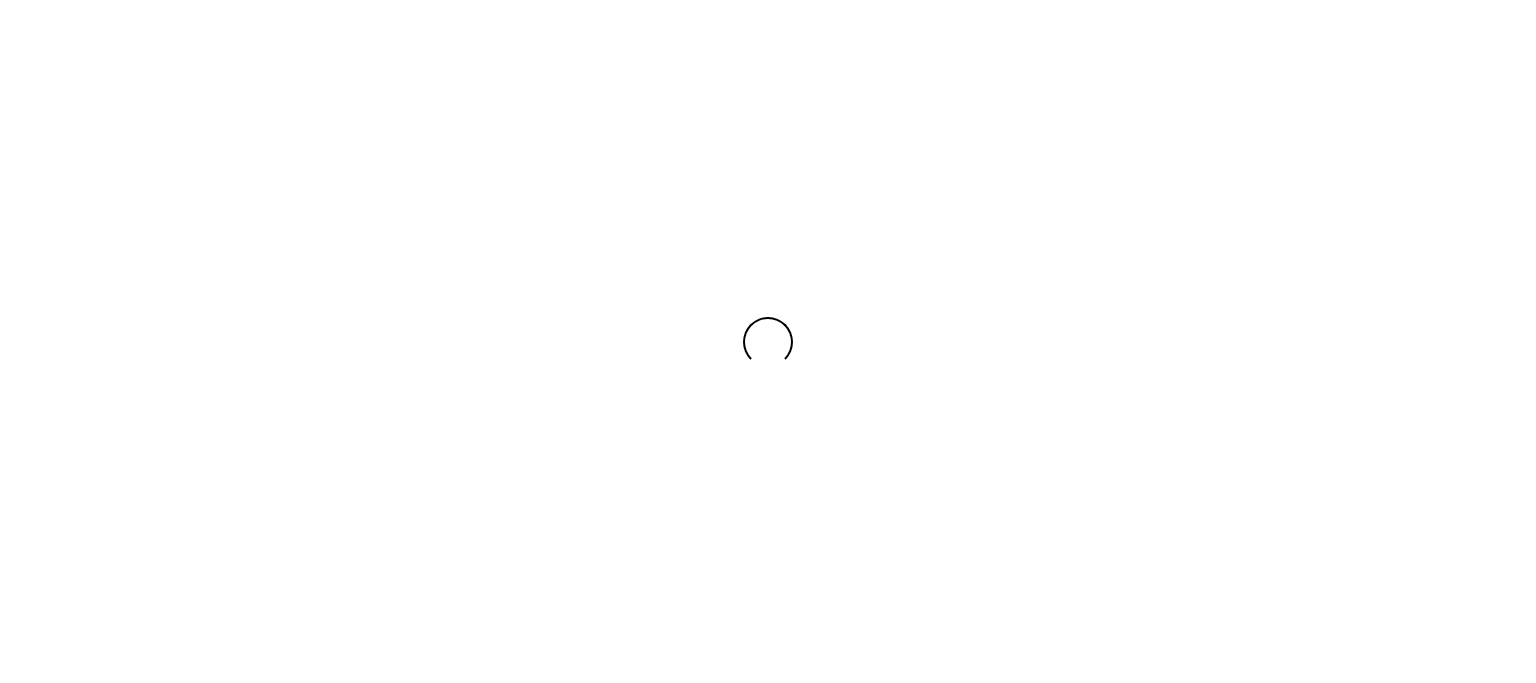 scroll, scrollTop: 0, scrollLeft: 0, axis: both 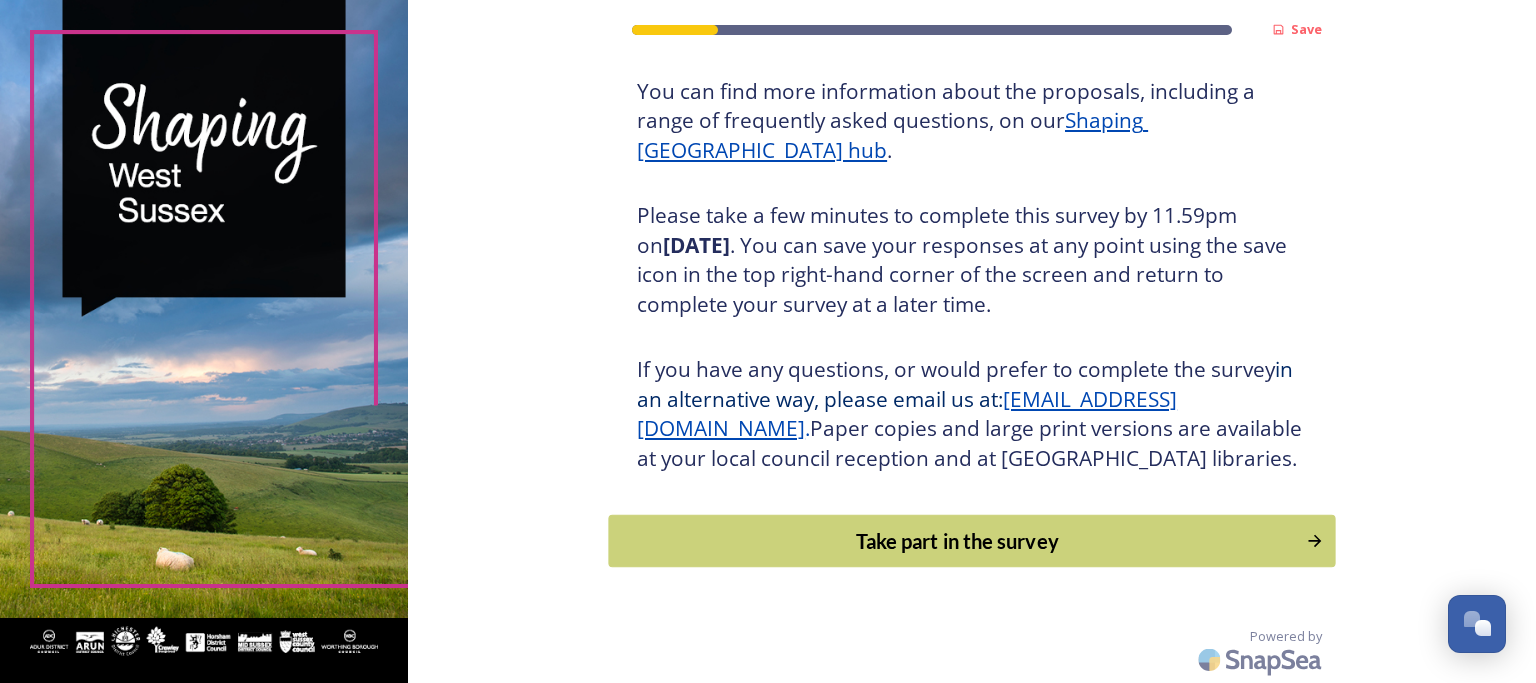 click on "Take part in the survey" at bounding box center (958, 541) 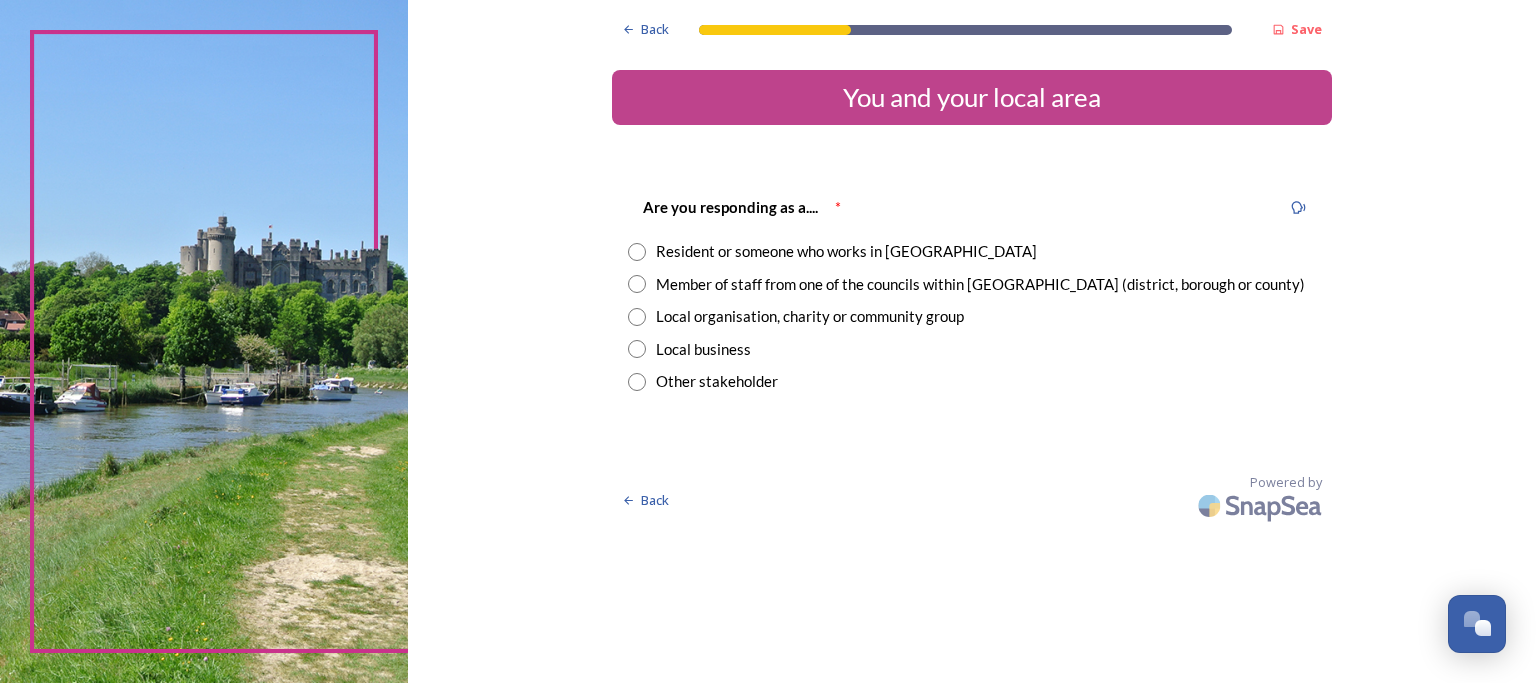 click at bounding box center [637, 252] 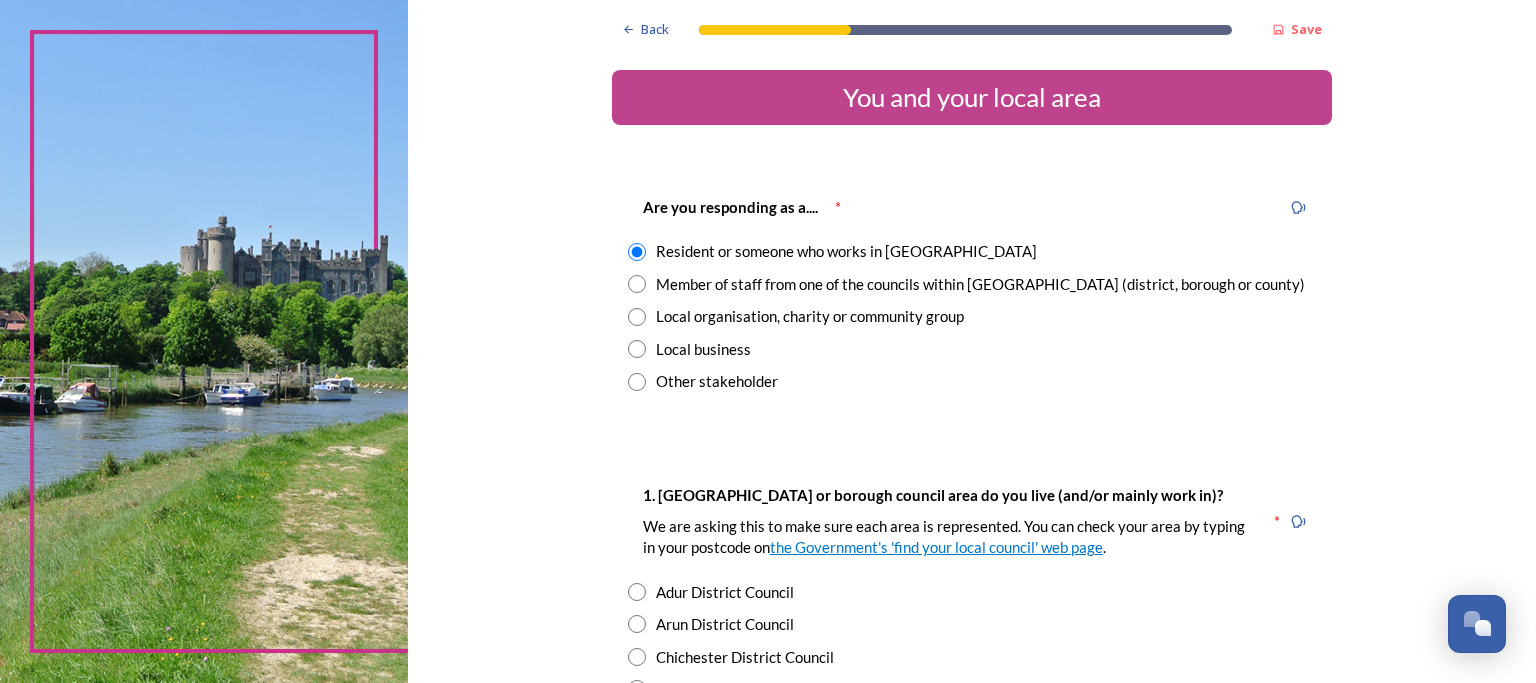 click at bounding box center (637, 657) 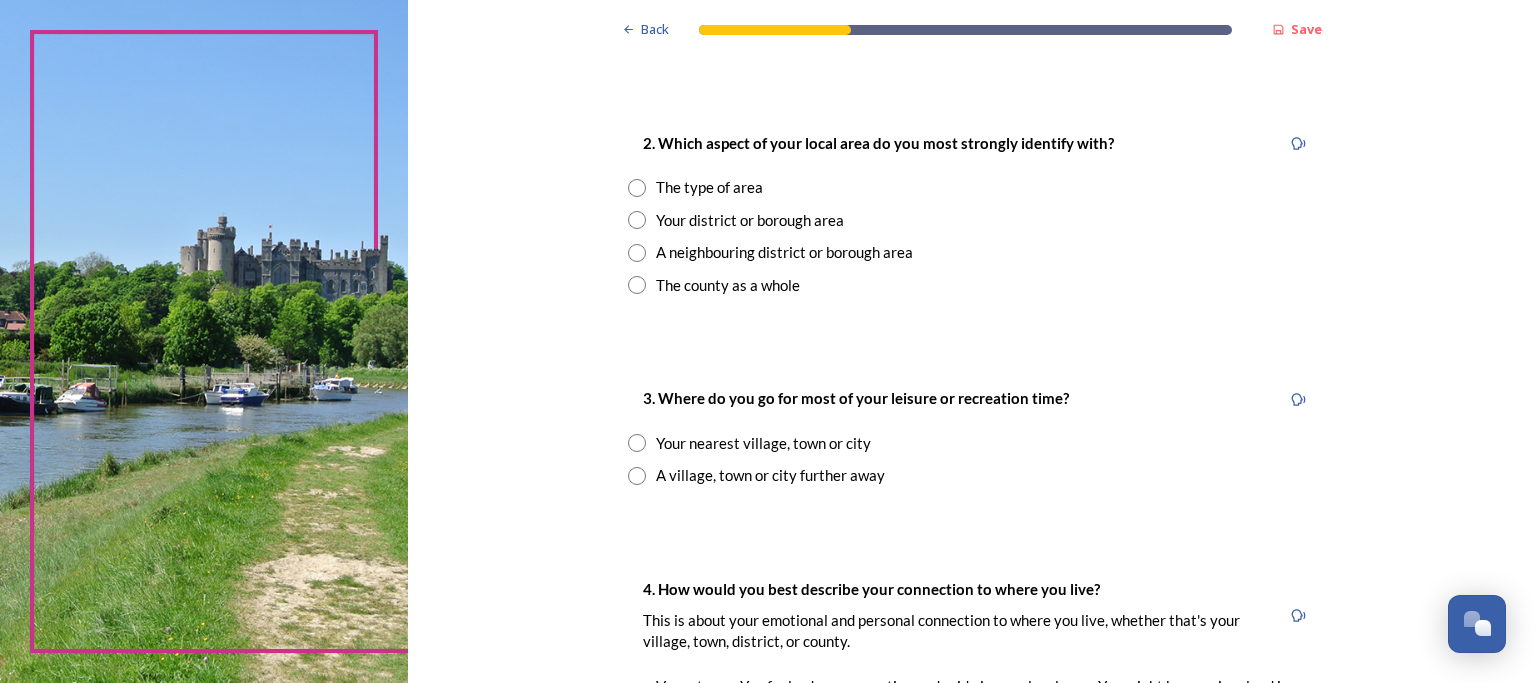 scroll, scrollTop: 778, scrollLeft: 0, axis: vertical 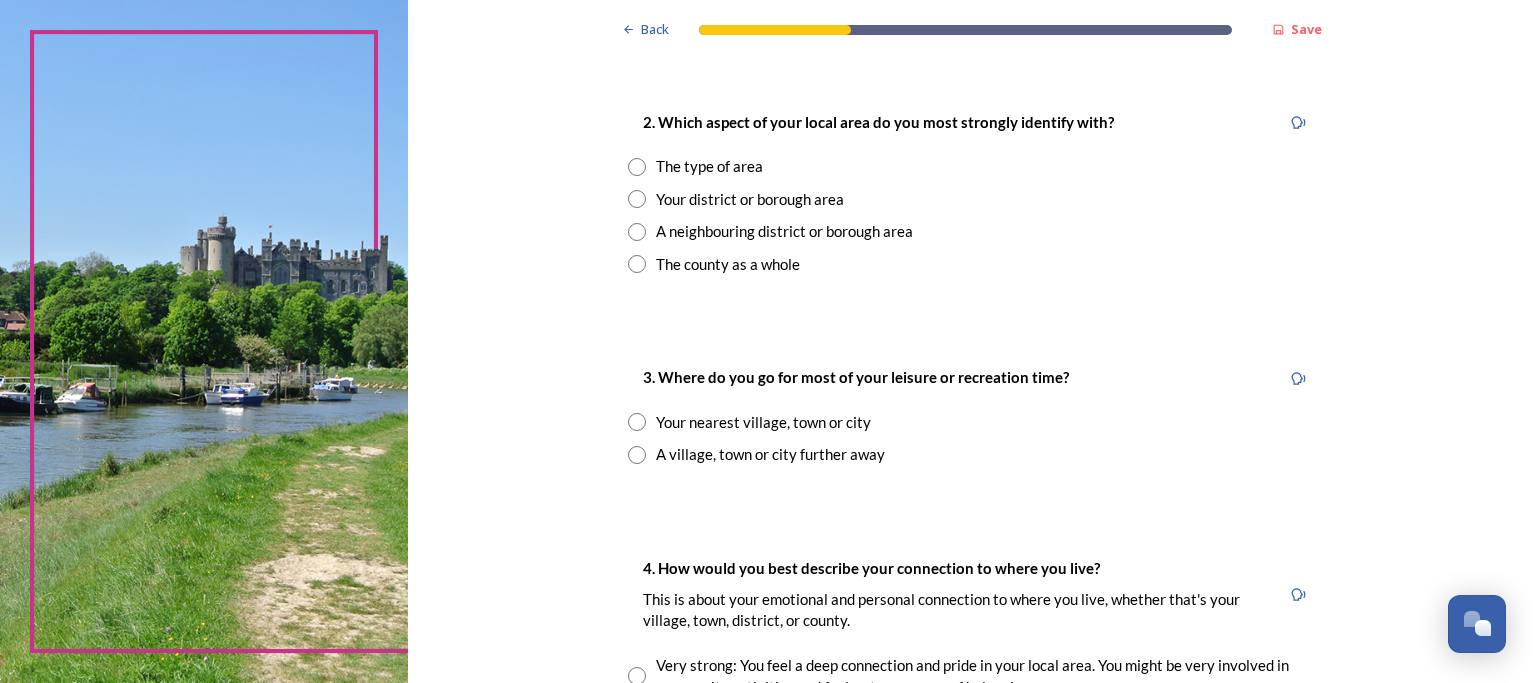 click at bounding box center [637, 199] 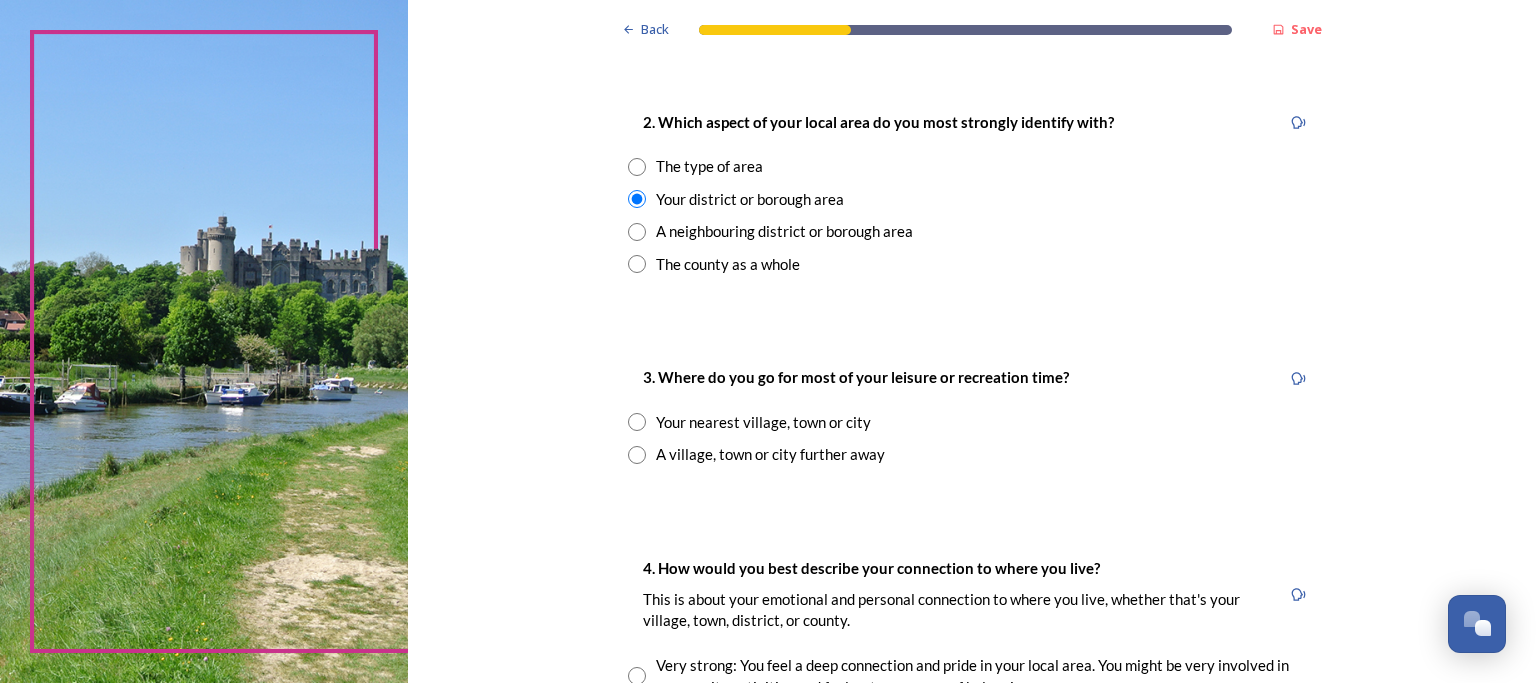 click at bounding box center [637, 422] 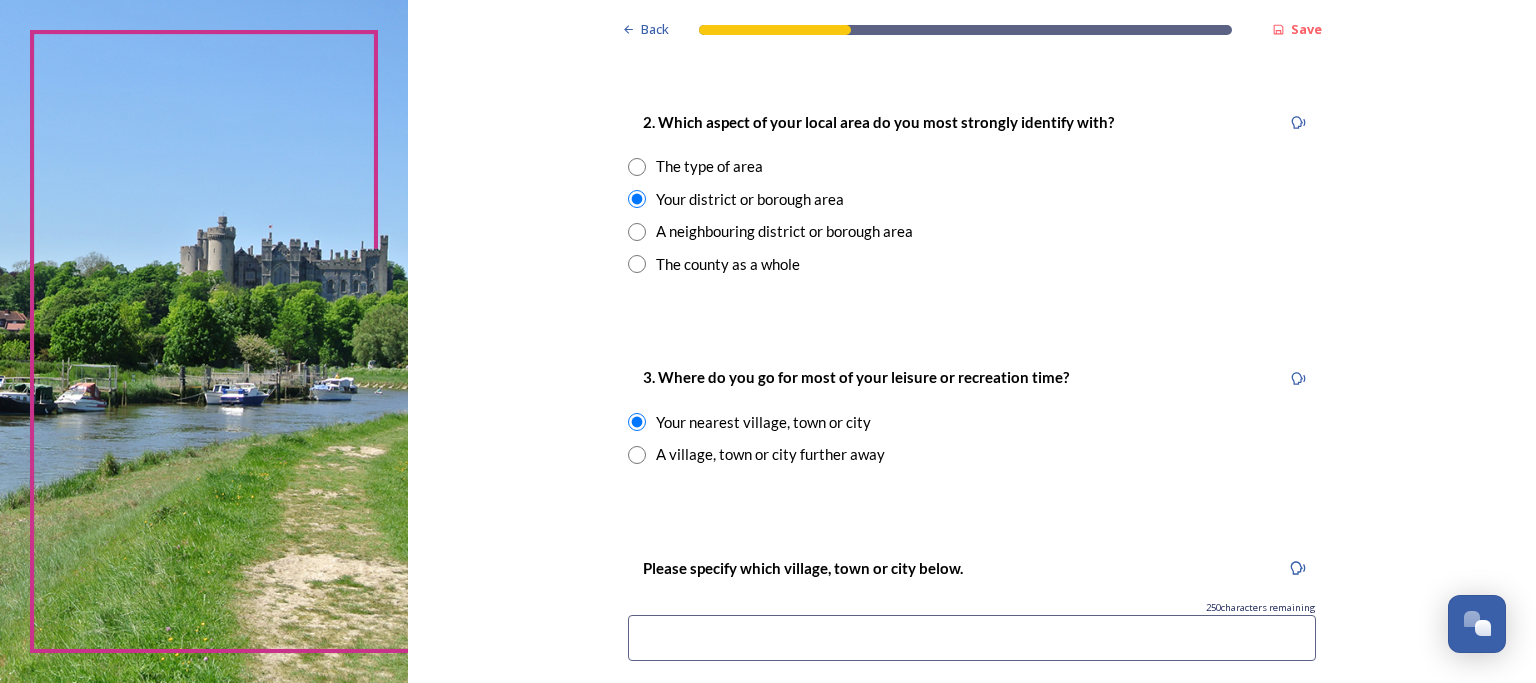 click at bounding box center [972, 638] 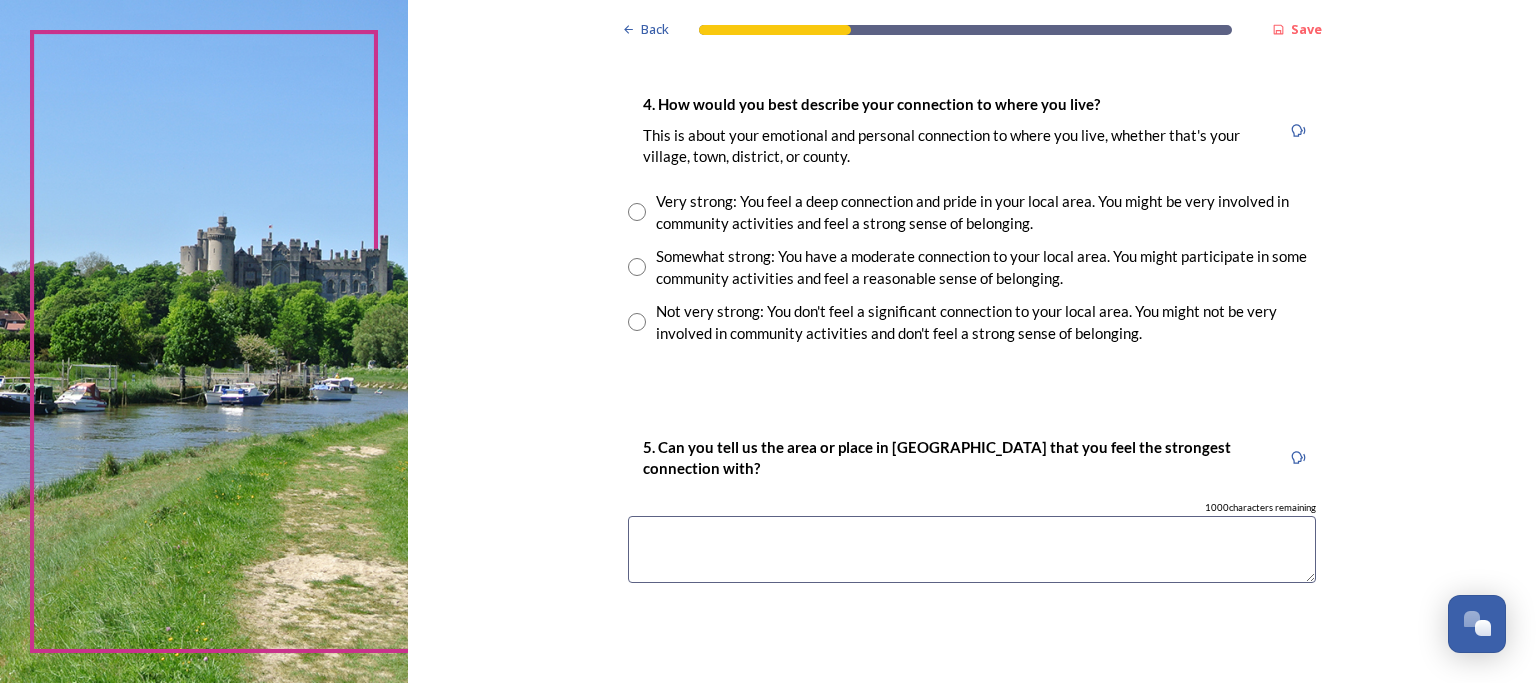 scroll, scrollTop: 1460, scrollLeft: 0, axis: vertical 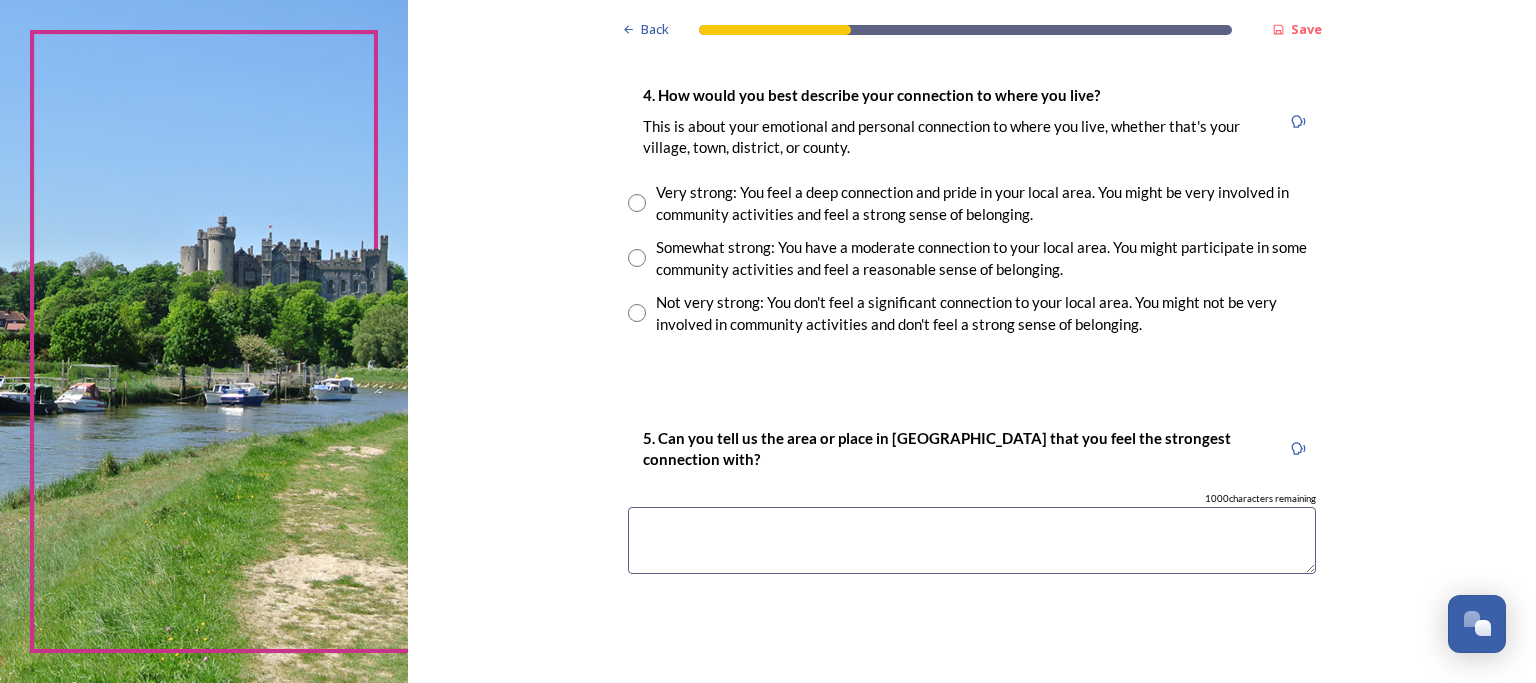 type on "Chichester" 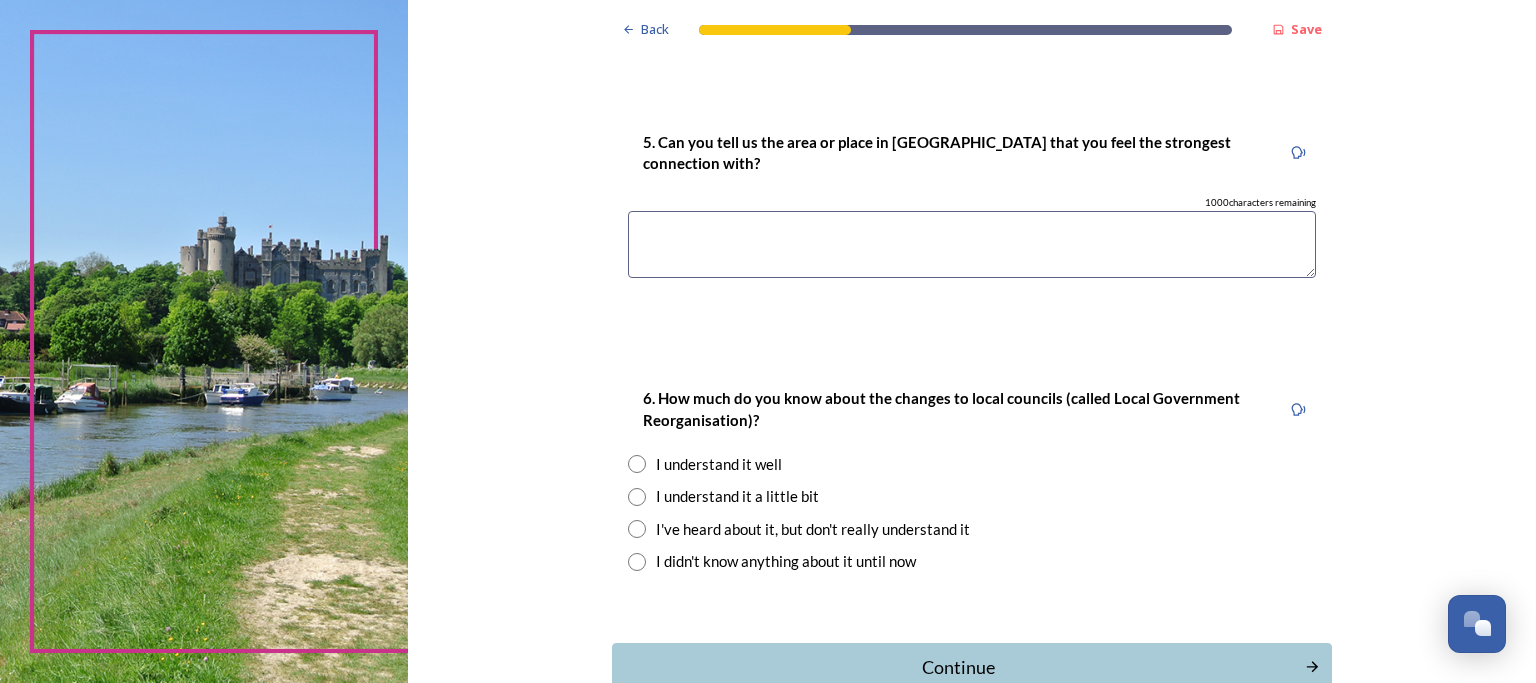 scroll, scrollTop: 1728, scrollLeft: 0, axis: vertical 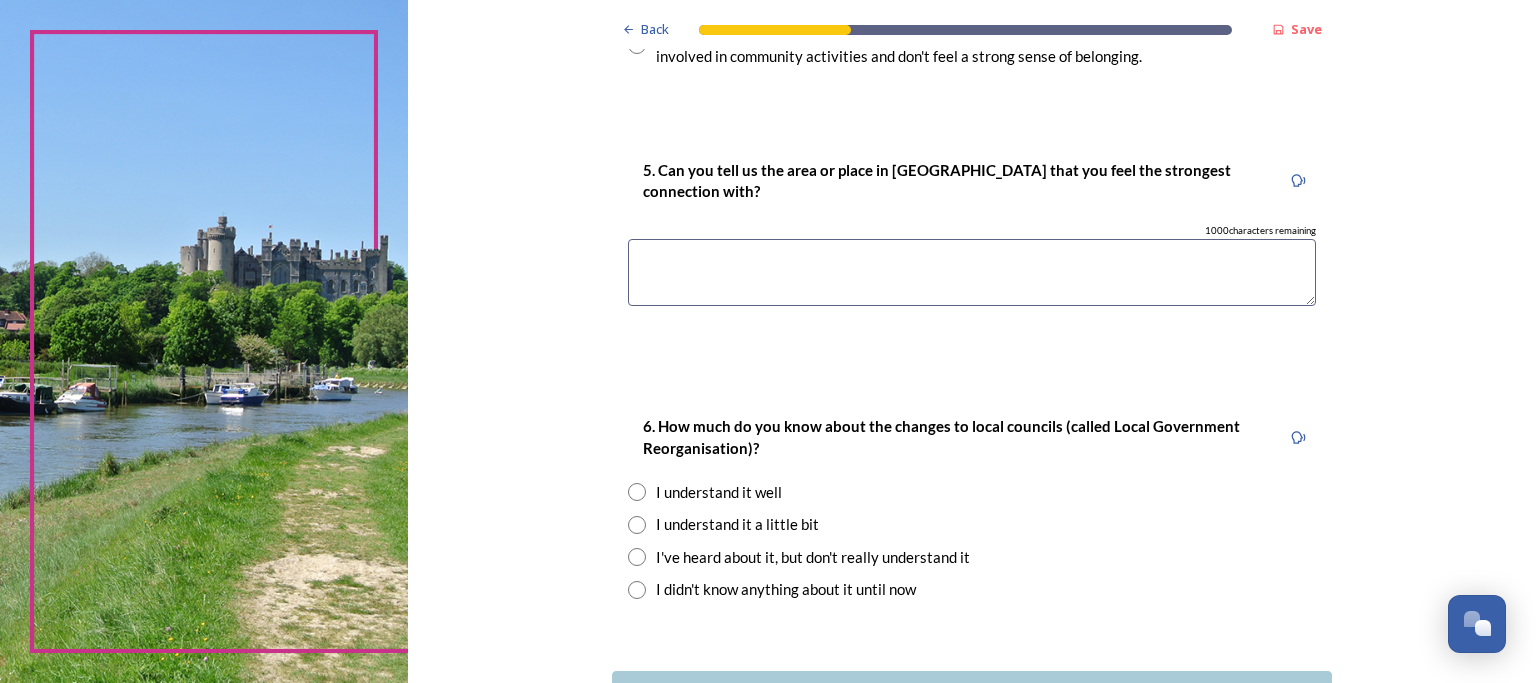 click at bounding box center [972, 272] 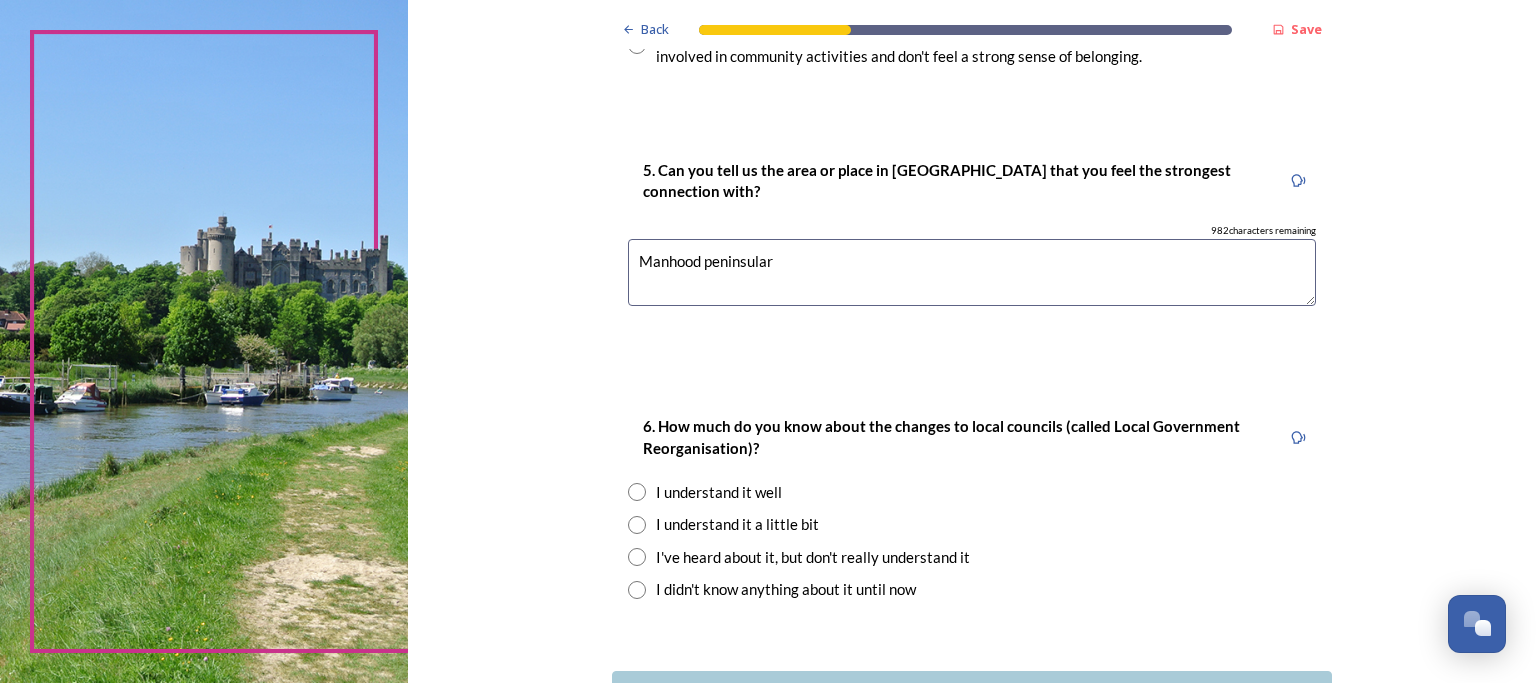 type on "Manhood peninsular" 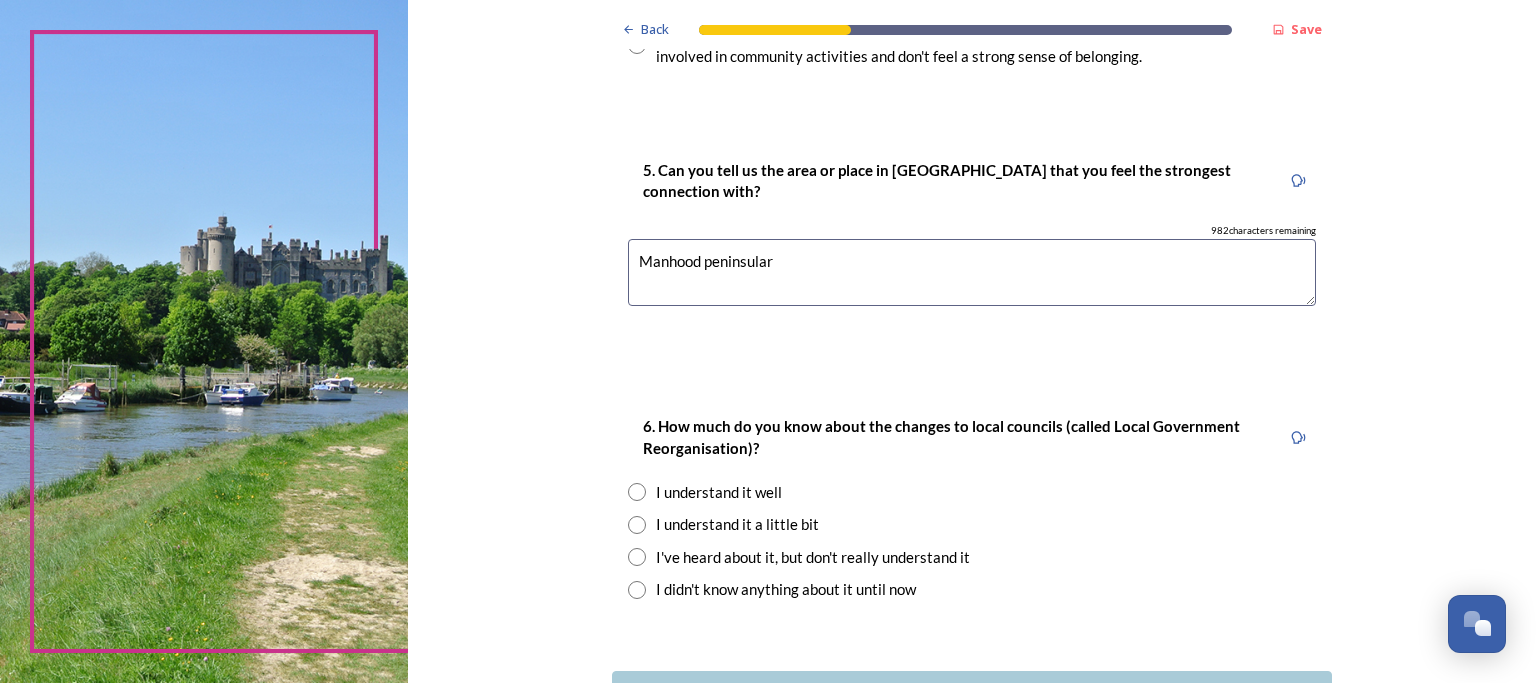 radio on "true" 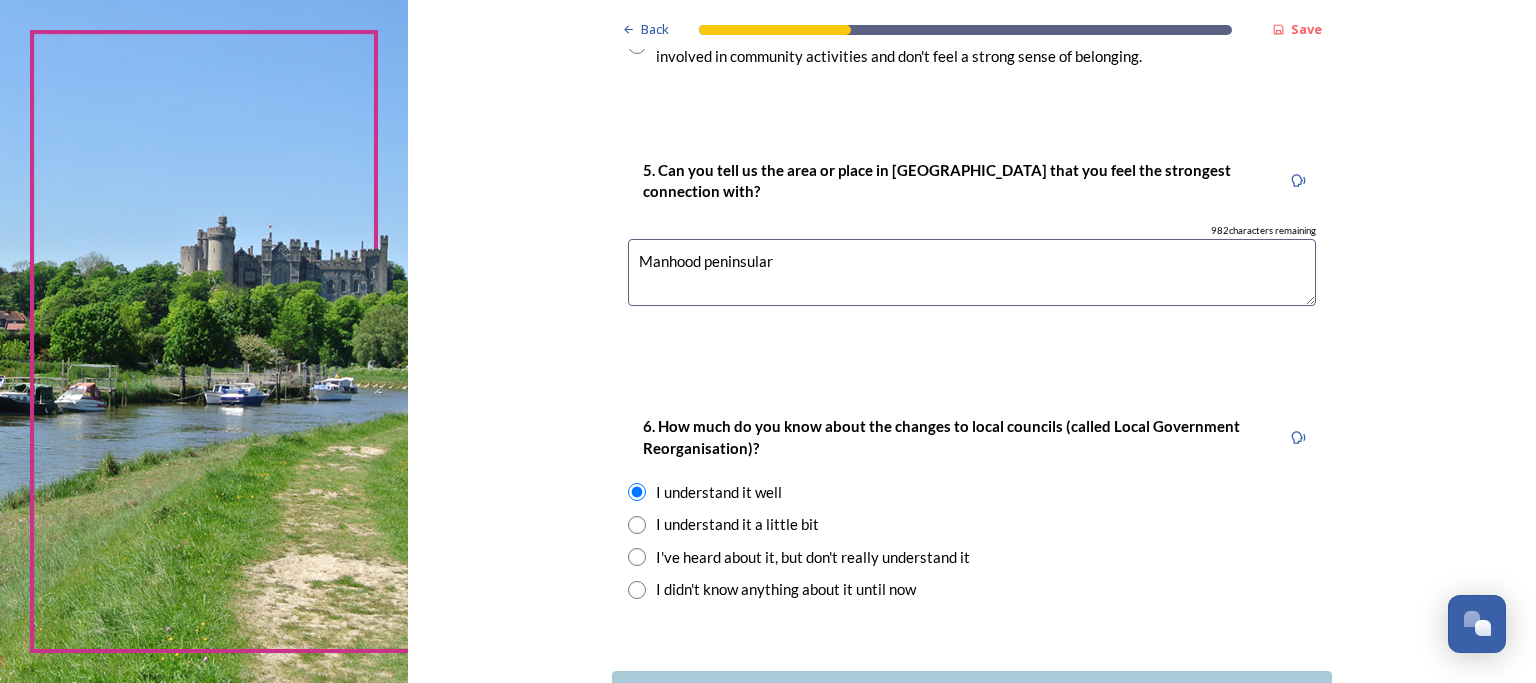 scroll, scrollTop: 1880, scrollLeft: 0, axis: vertical 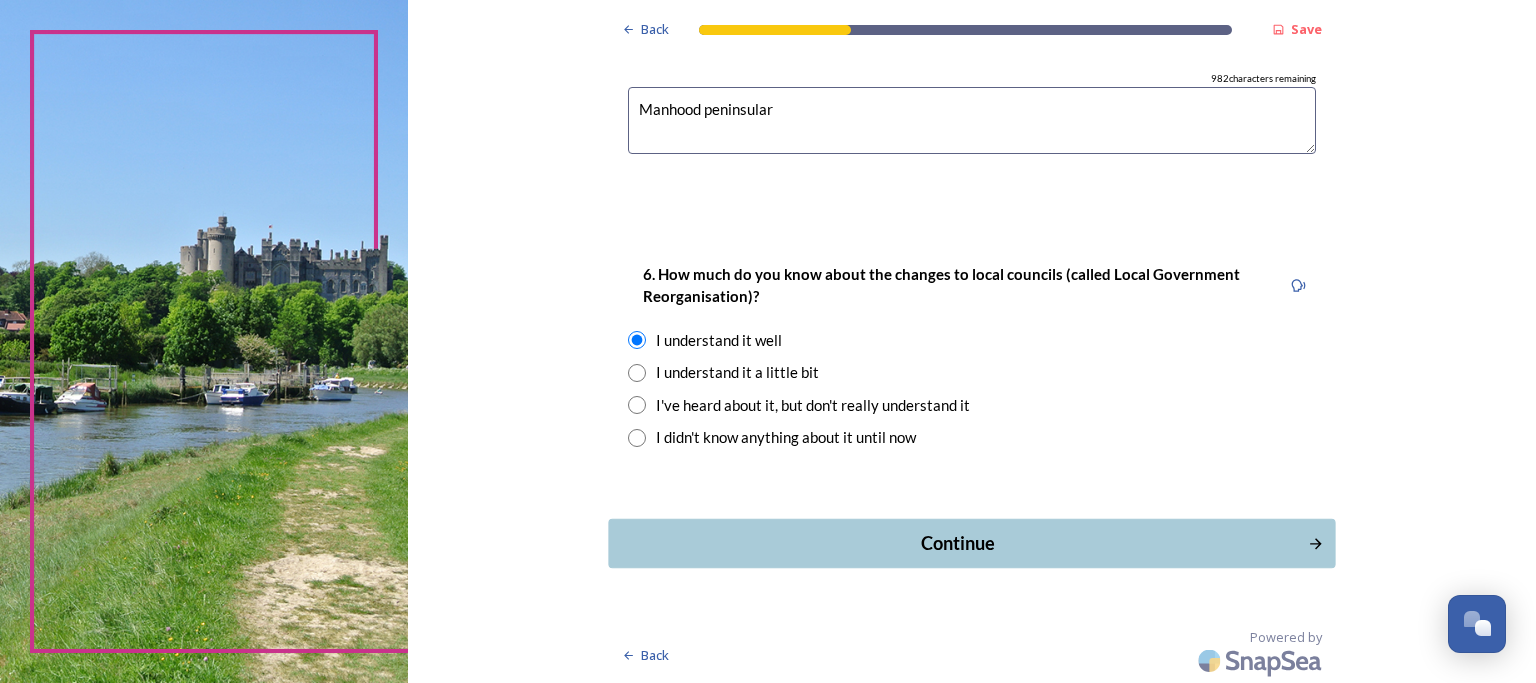 click on "Continue" at bounding box center (958, 543) 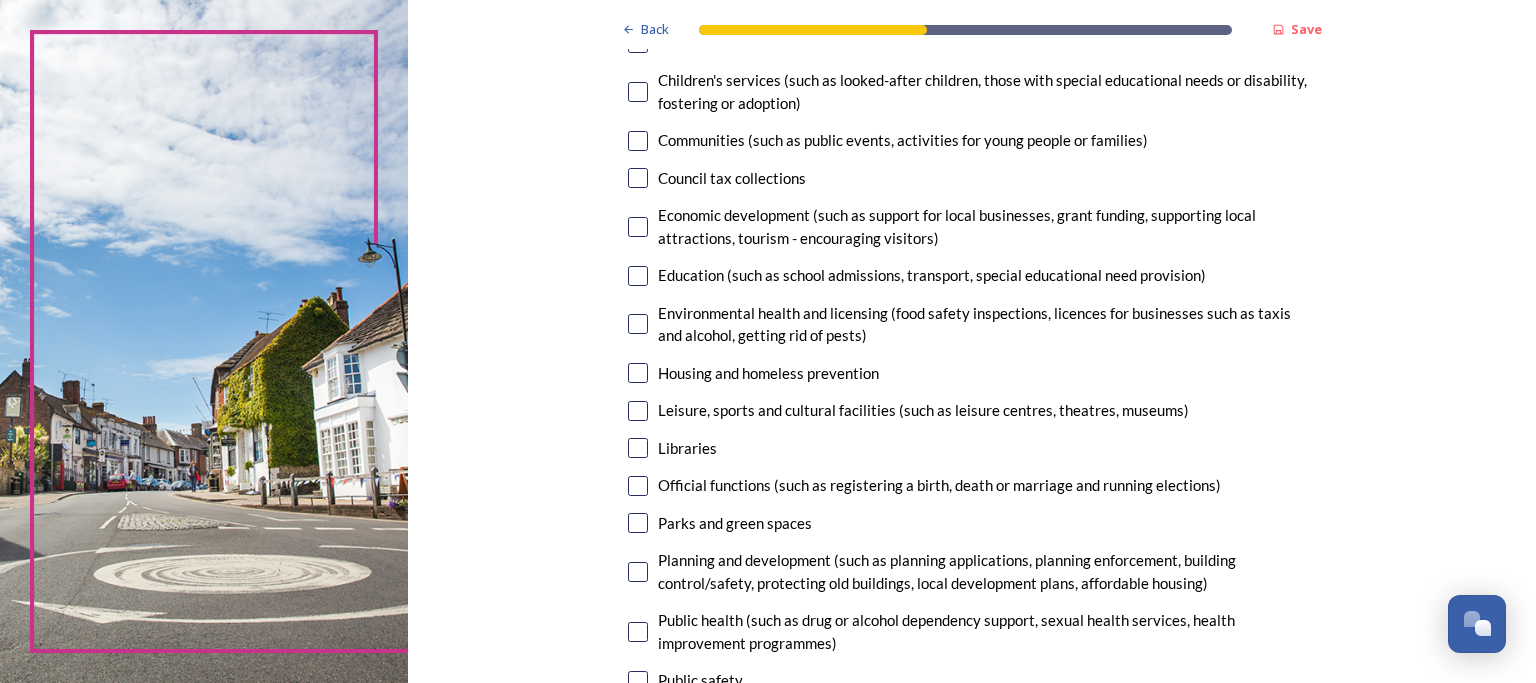 scroll, scrollTop: 251, scrollLeft: 0, axis: vertical 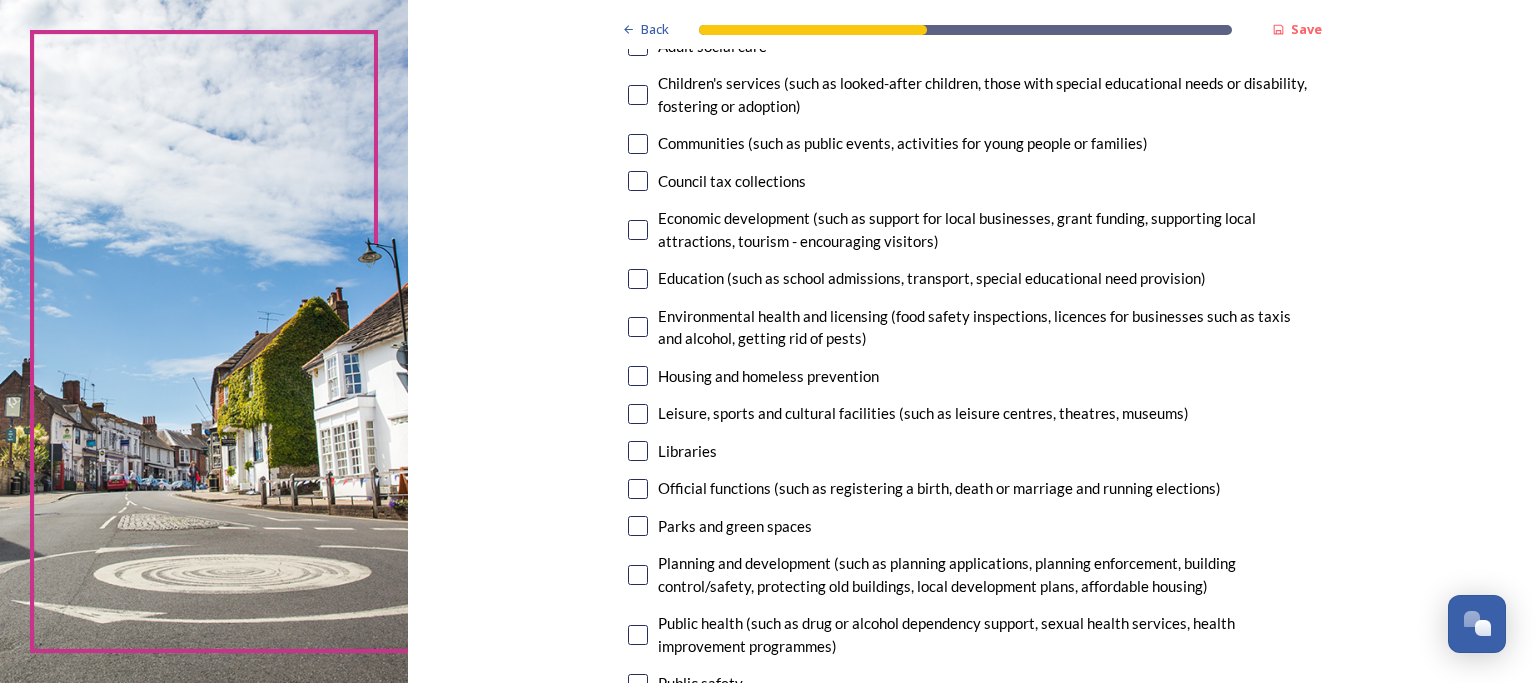 click at bounding box center (638, 230) 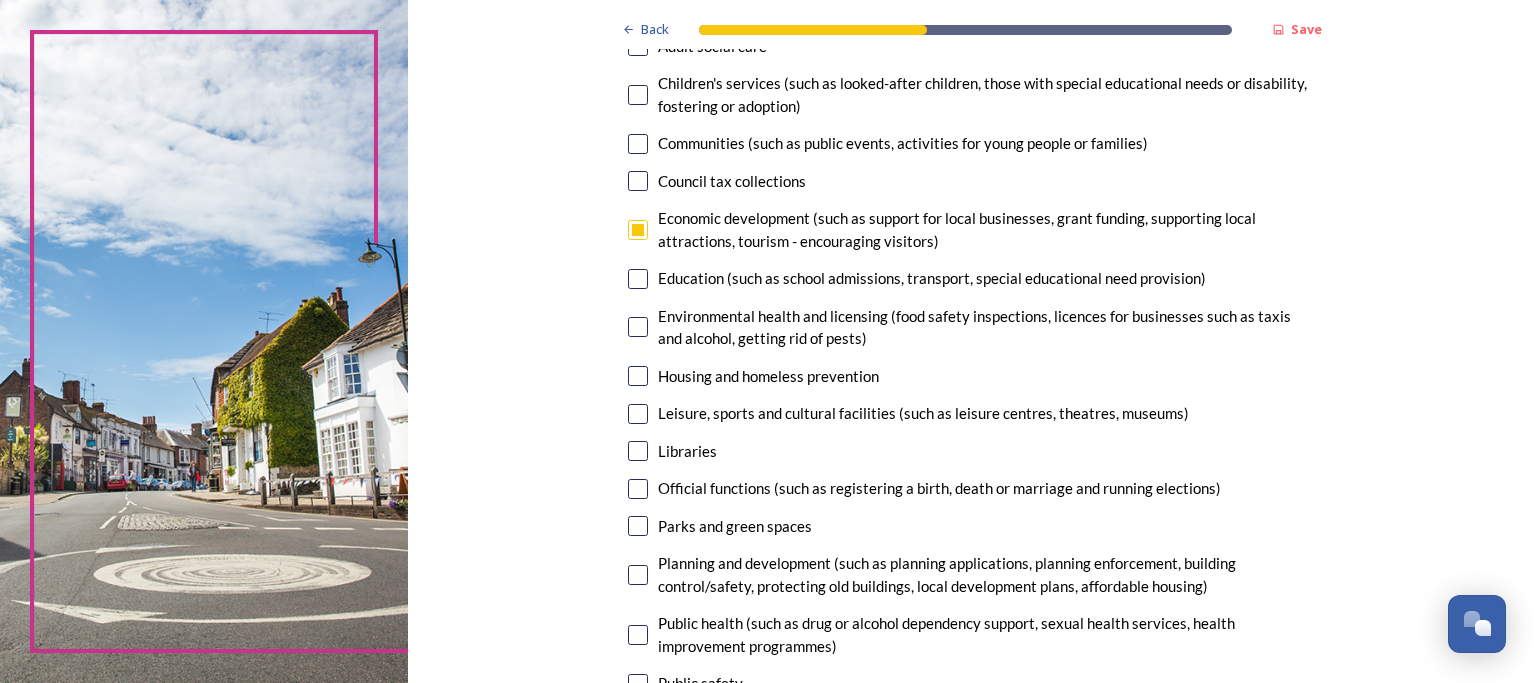 click at bounding box center (638, 327) 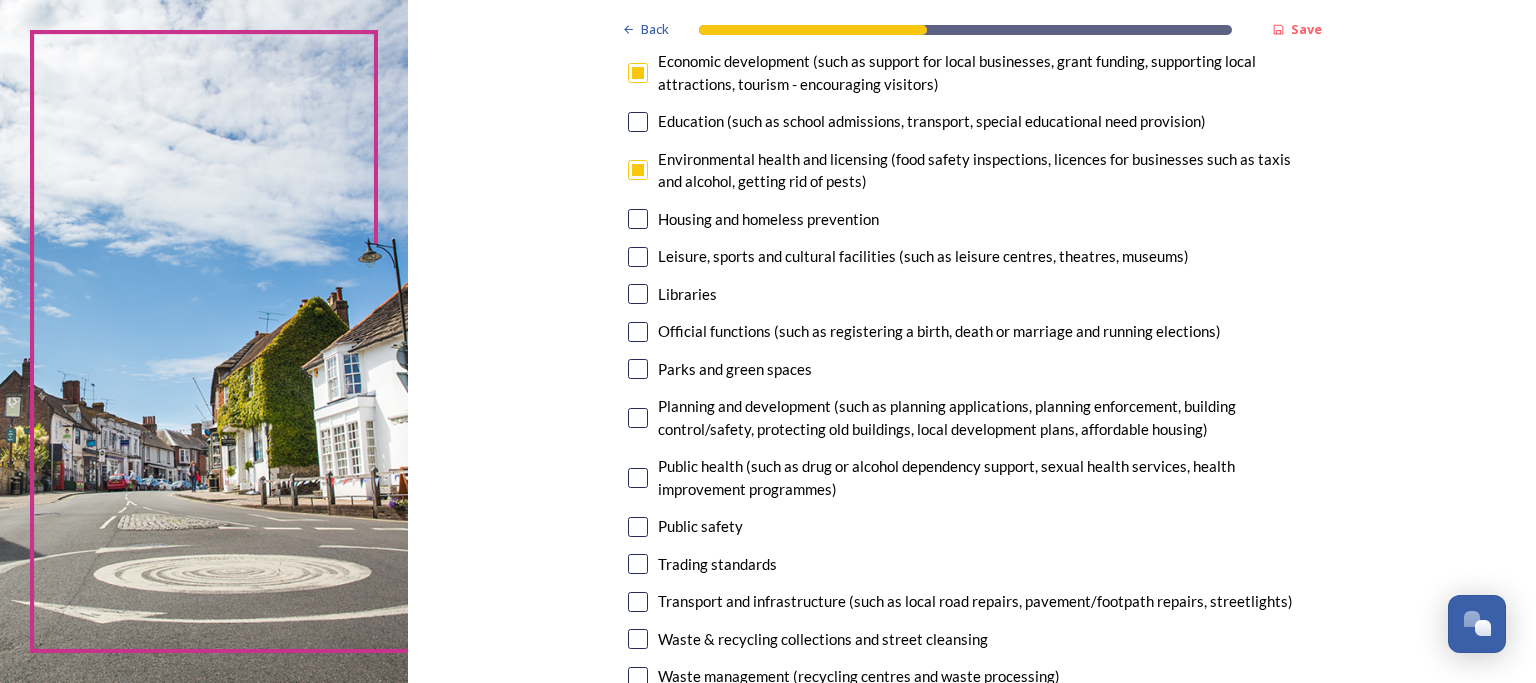 scroll, scrollTop: 412, scrollLeft: 0, axis: vertical 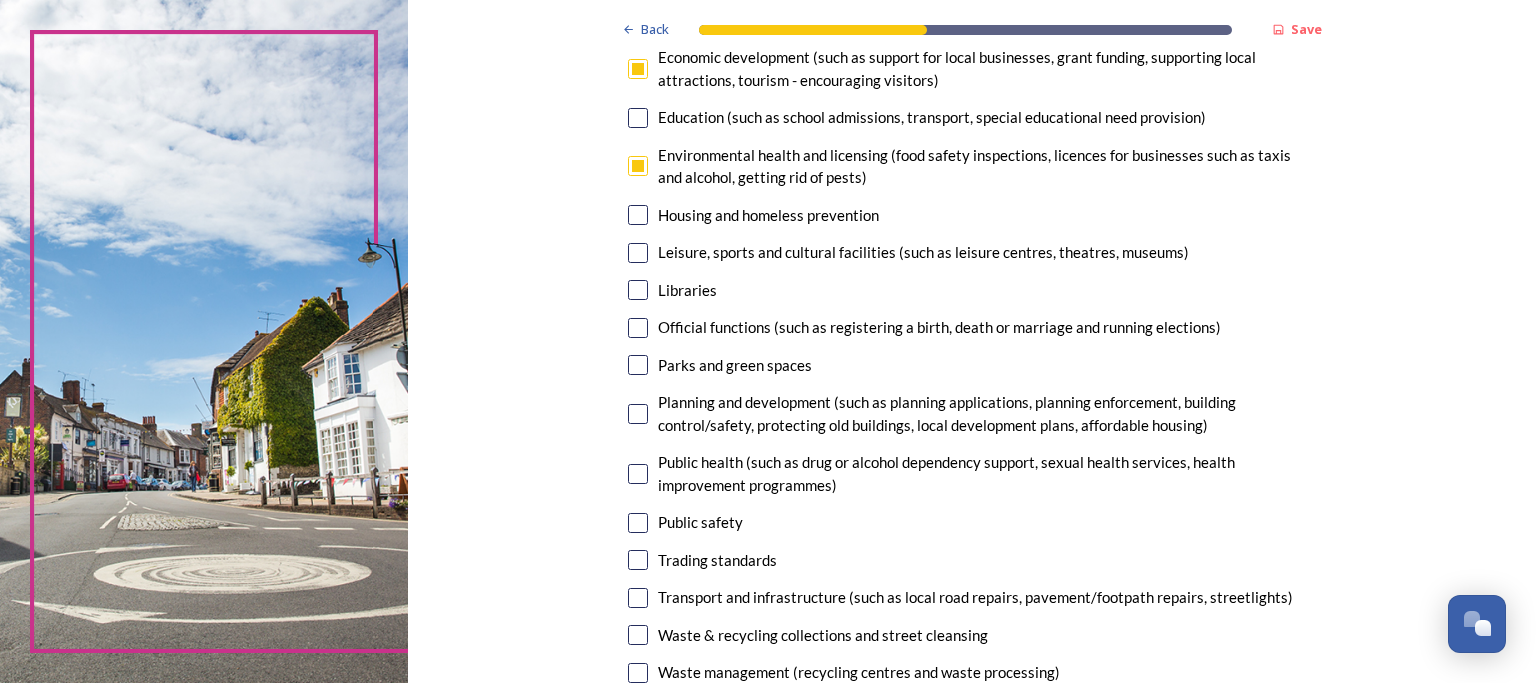 click at bounding box center [638, 365] 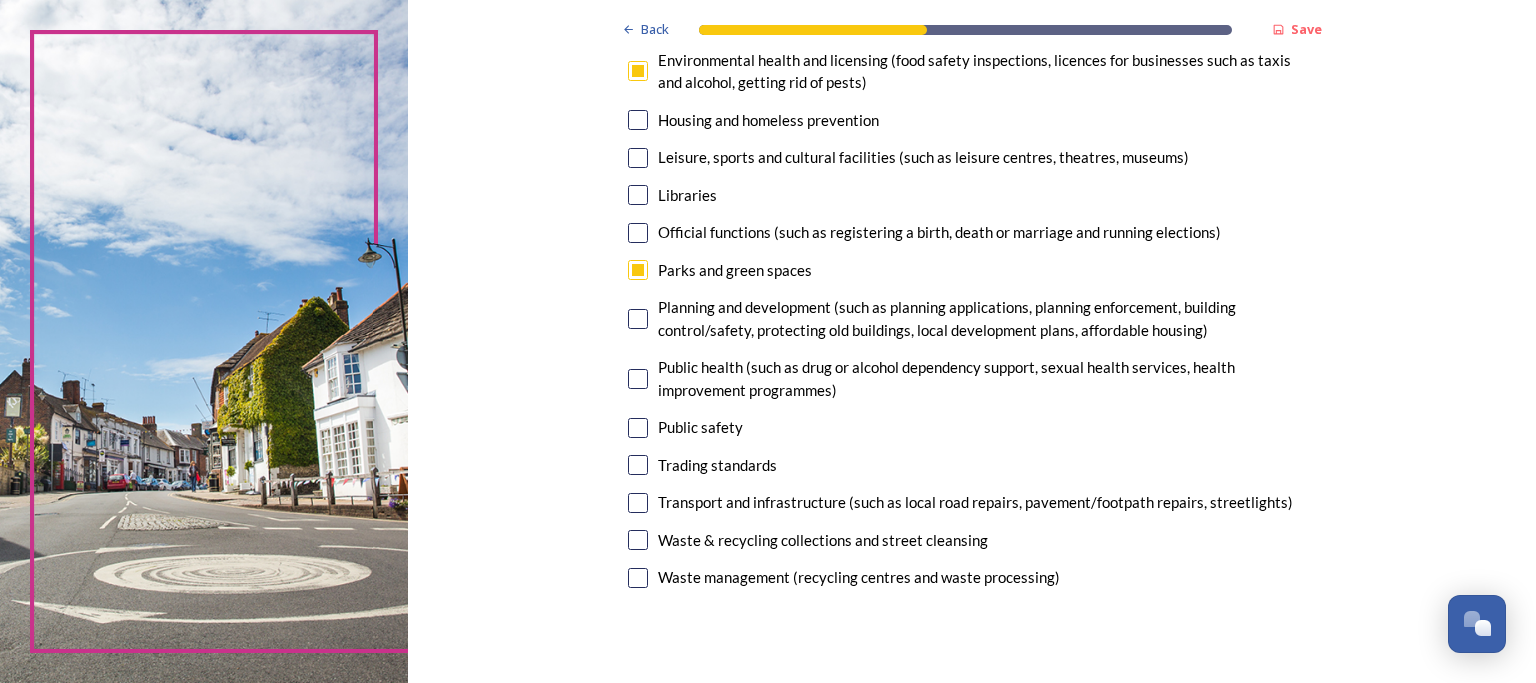 scroll, scrollTop: 509, scrollLeft: 0, axis: vertical 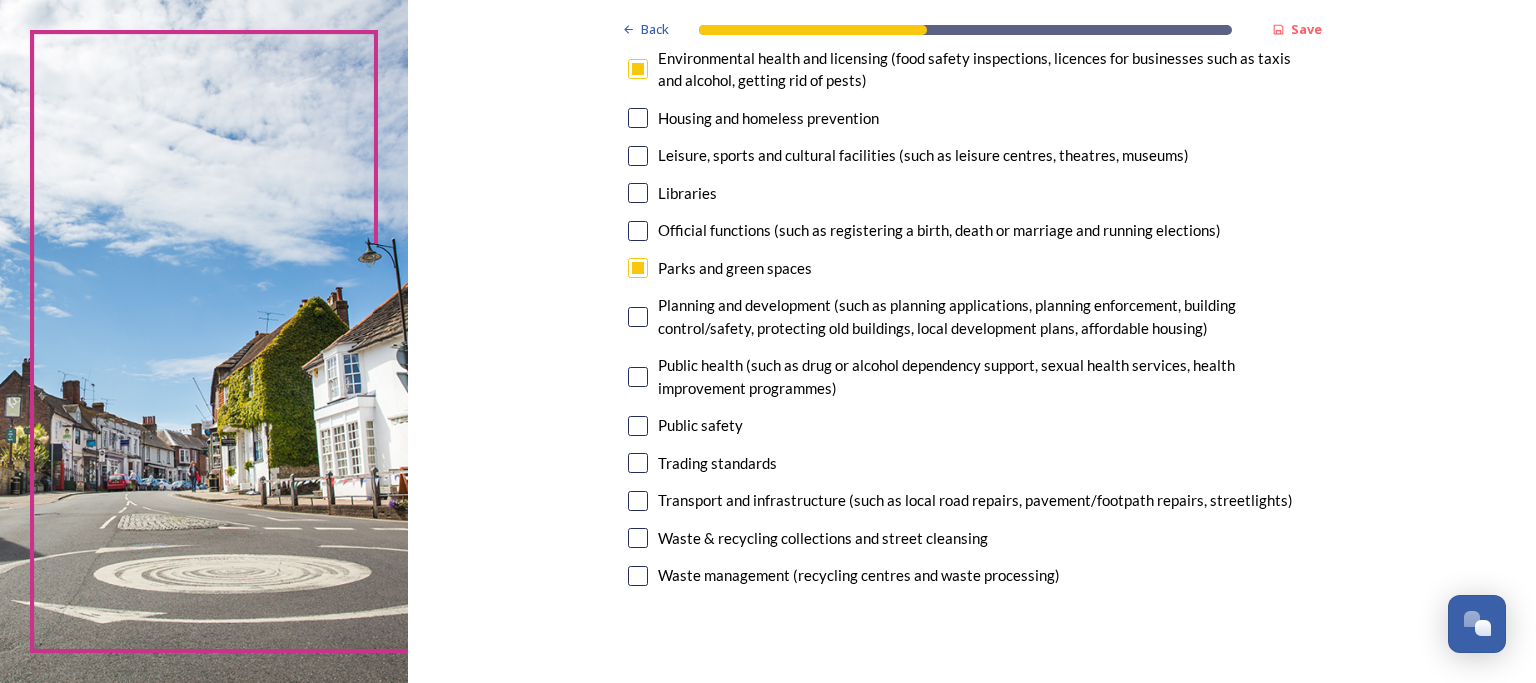 click at bounding box center [638, 463] 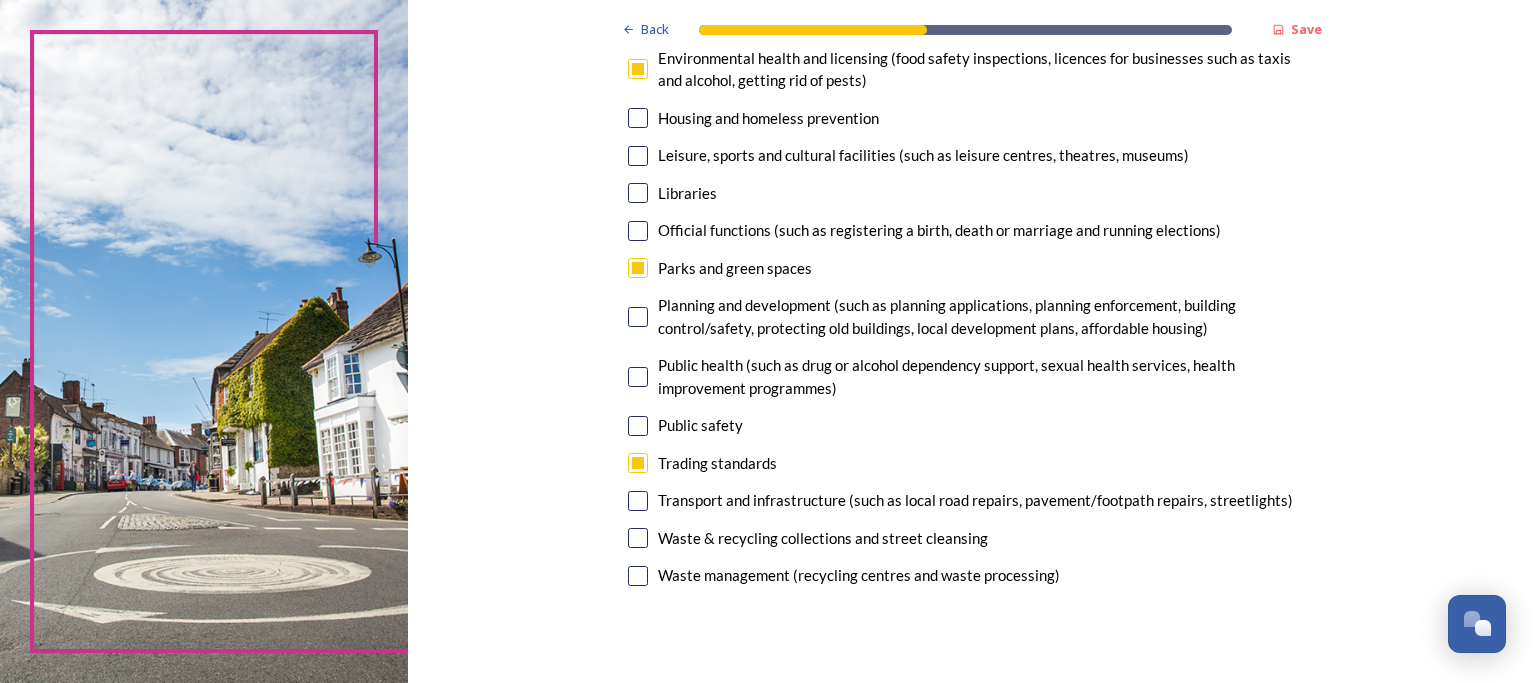 click at bounding box center (638, 538) 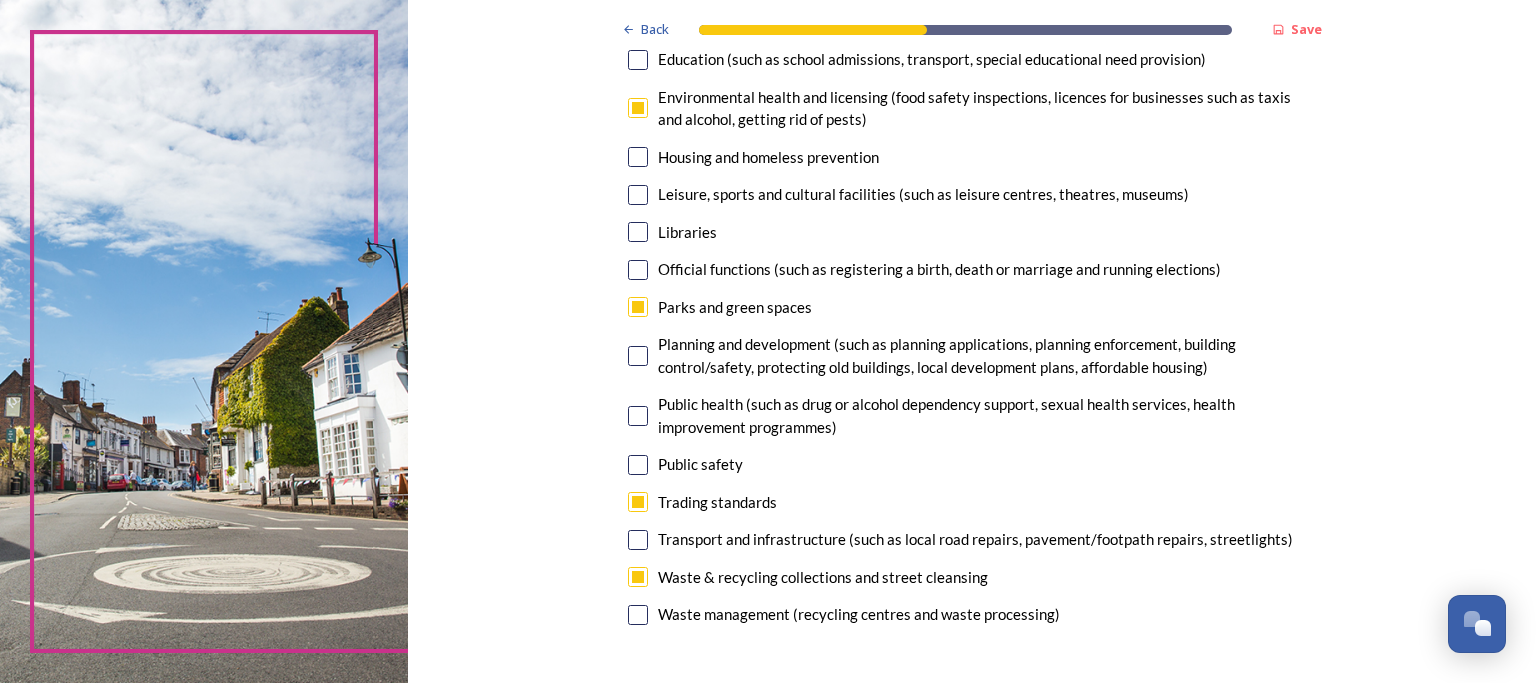 scroll, scrollTop: 467, scrollLeft: 0, axis: vertical 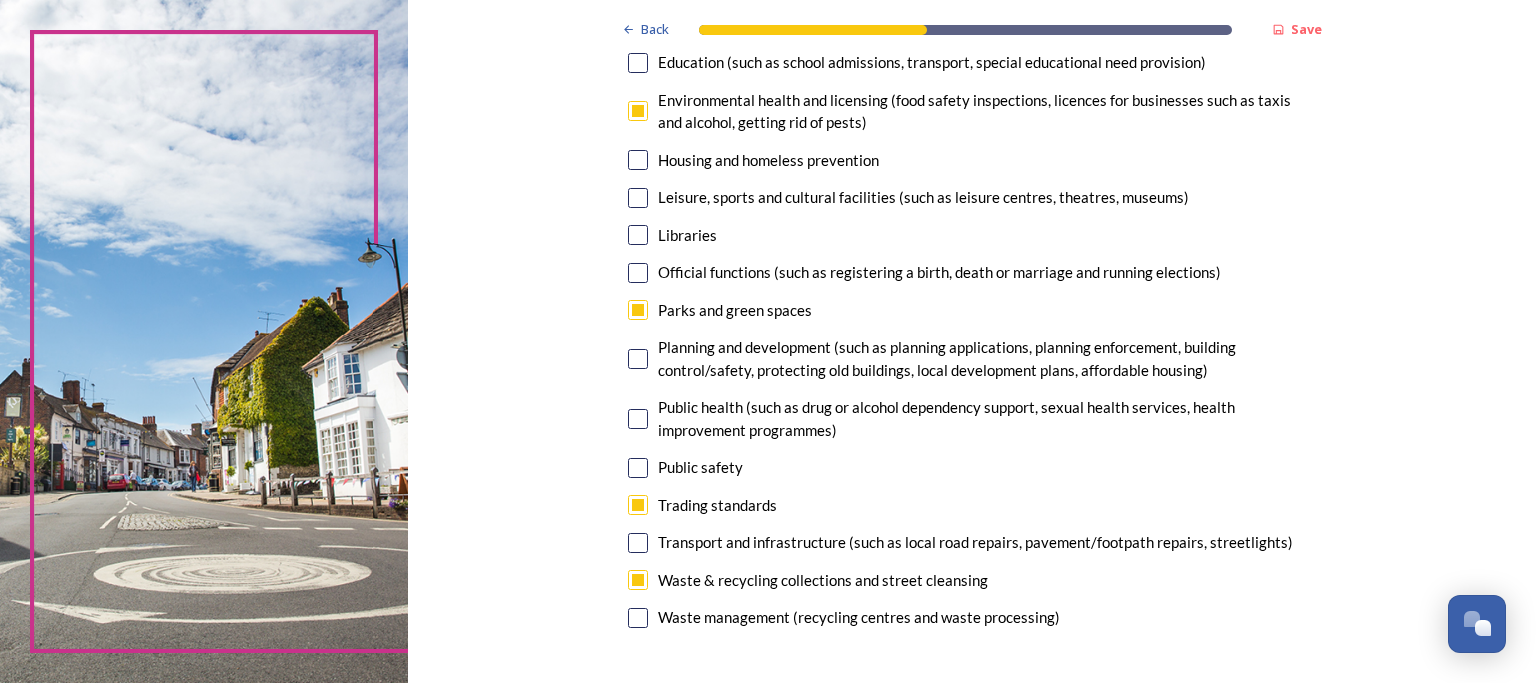 click at bounding box center (638, 111) 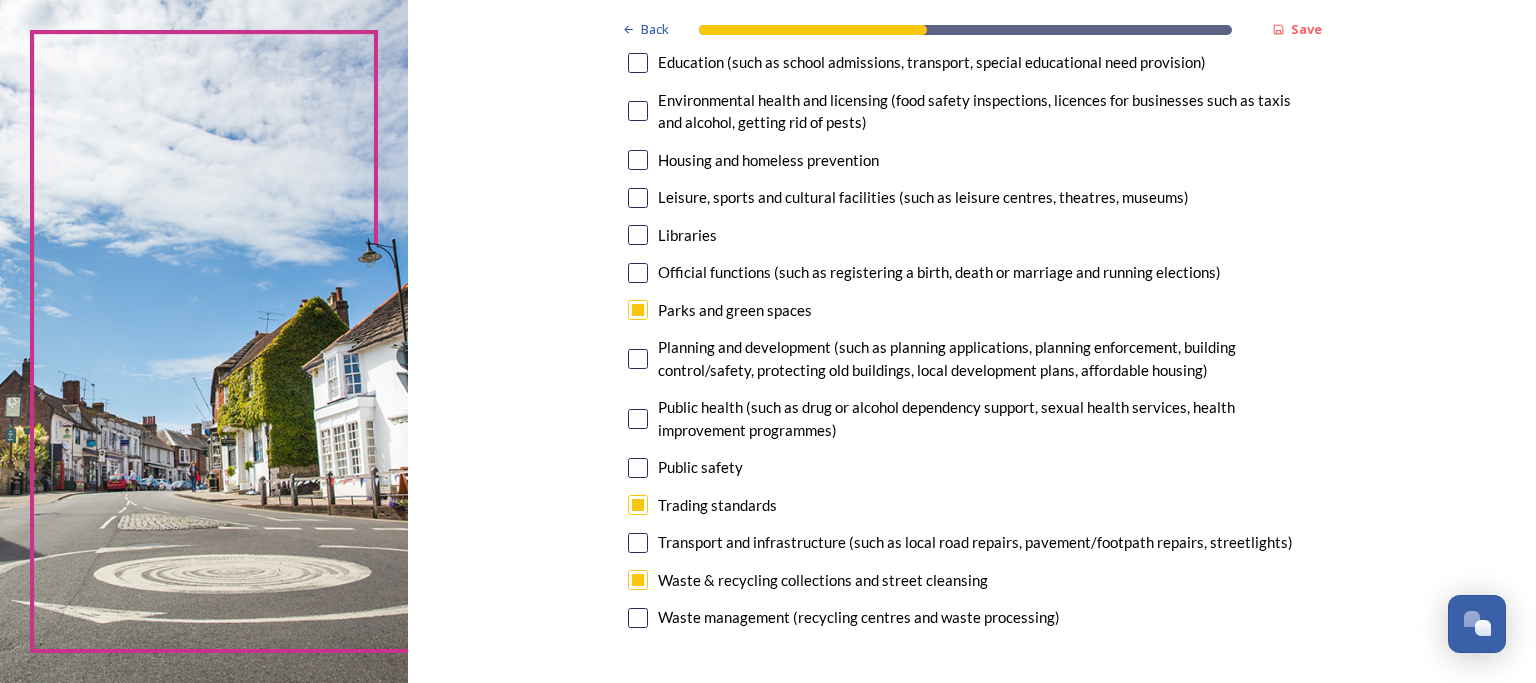 click at bounding box center [638, 359] 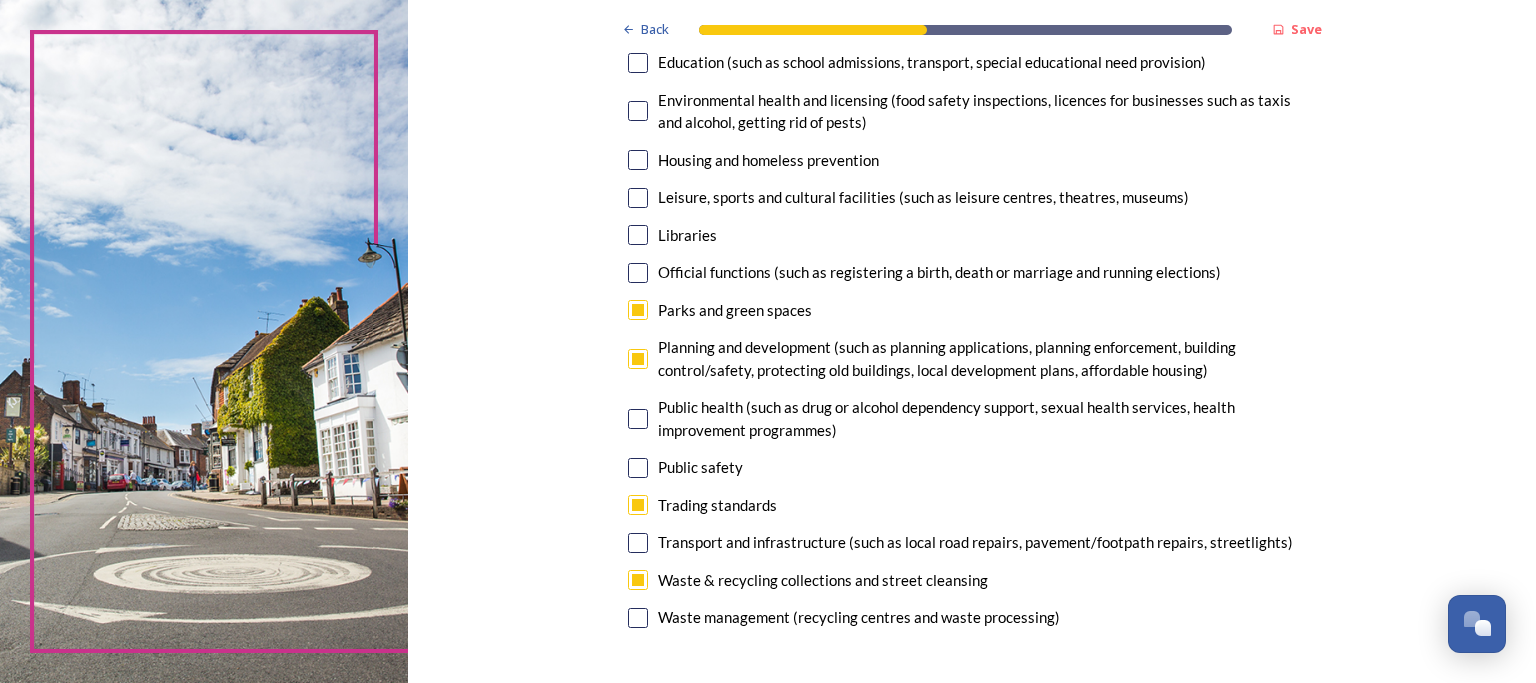 click at bounding box center (638, 505) 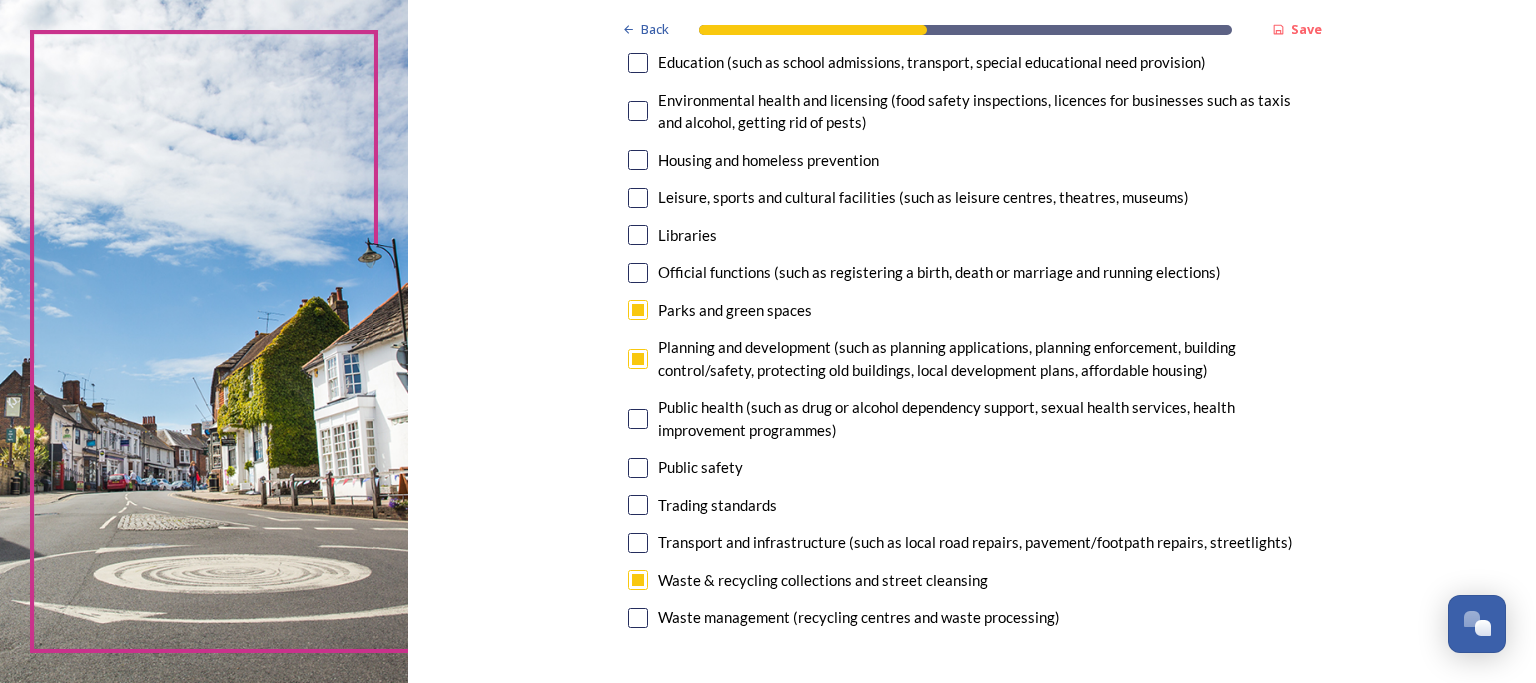 click at bounding box center [638, 111] 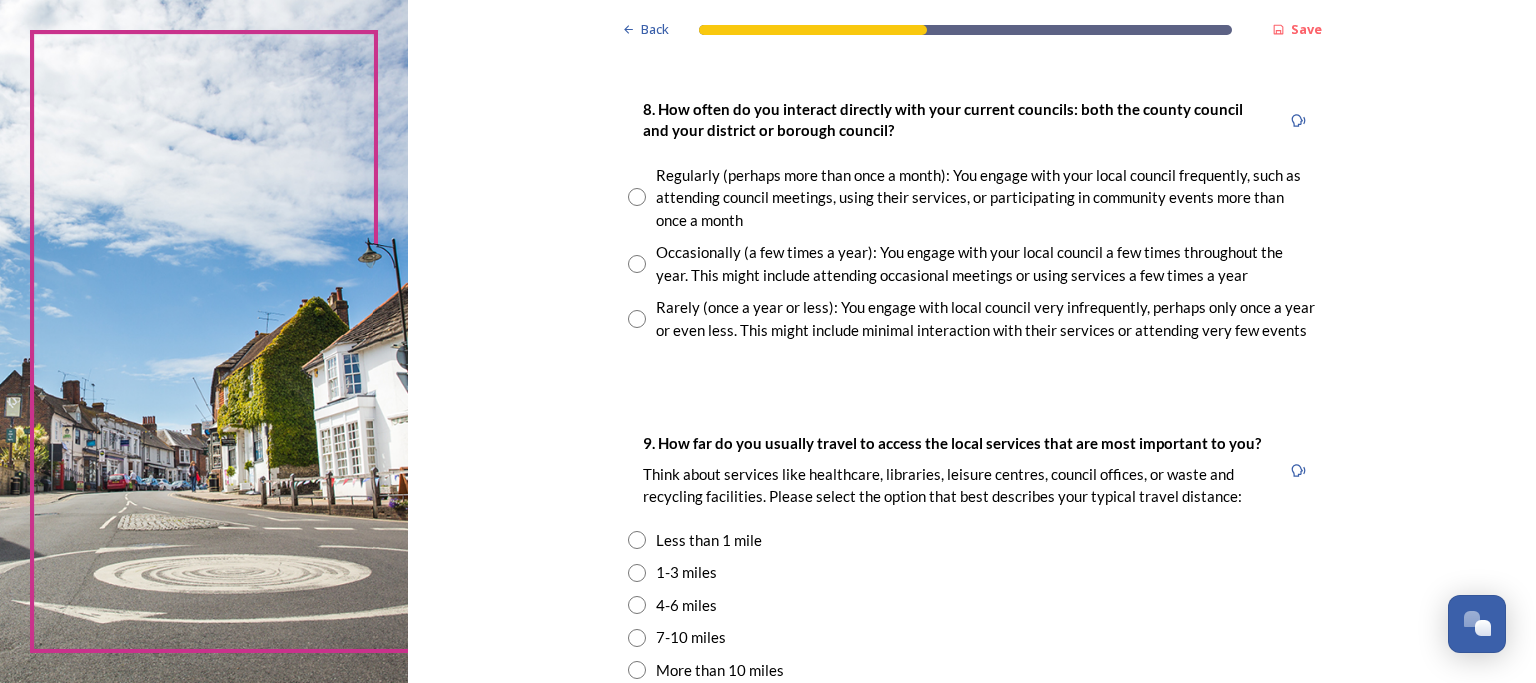scroll, scrollTop: 1100, scrollLeft: 0, axis: vertical 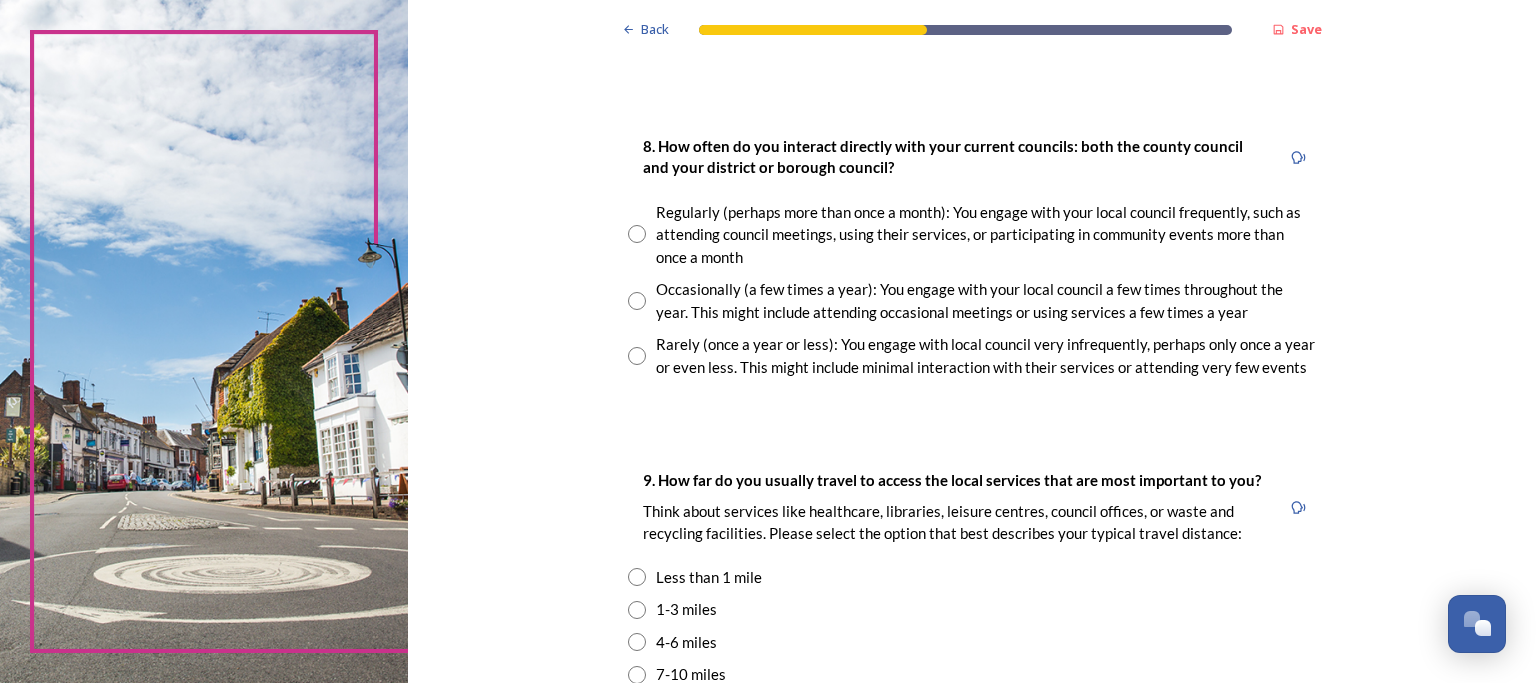 click at bounding box center (637, 234) 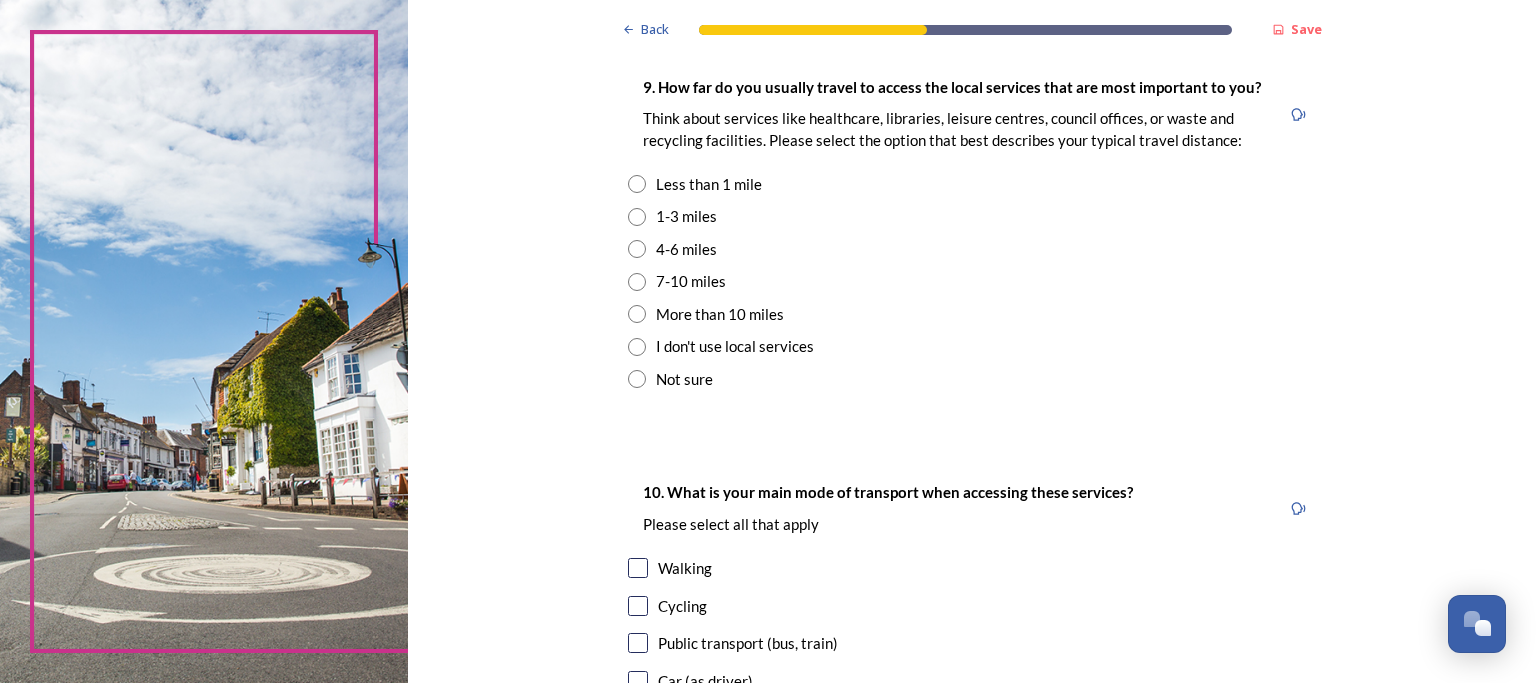 scroll, scrollTop: 1440, scrollLeft: 0, axis: vertical 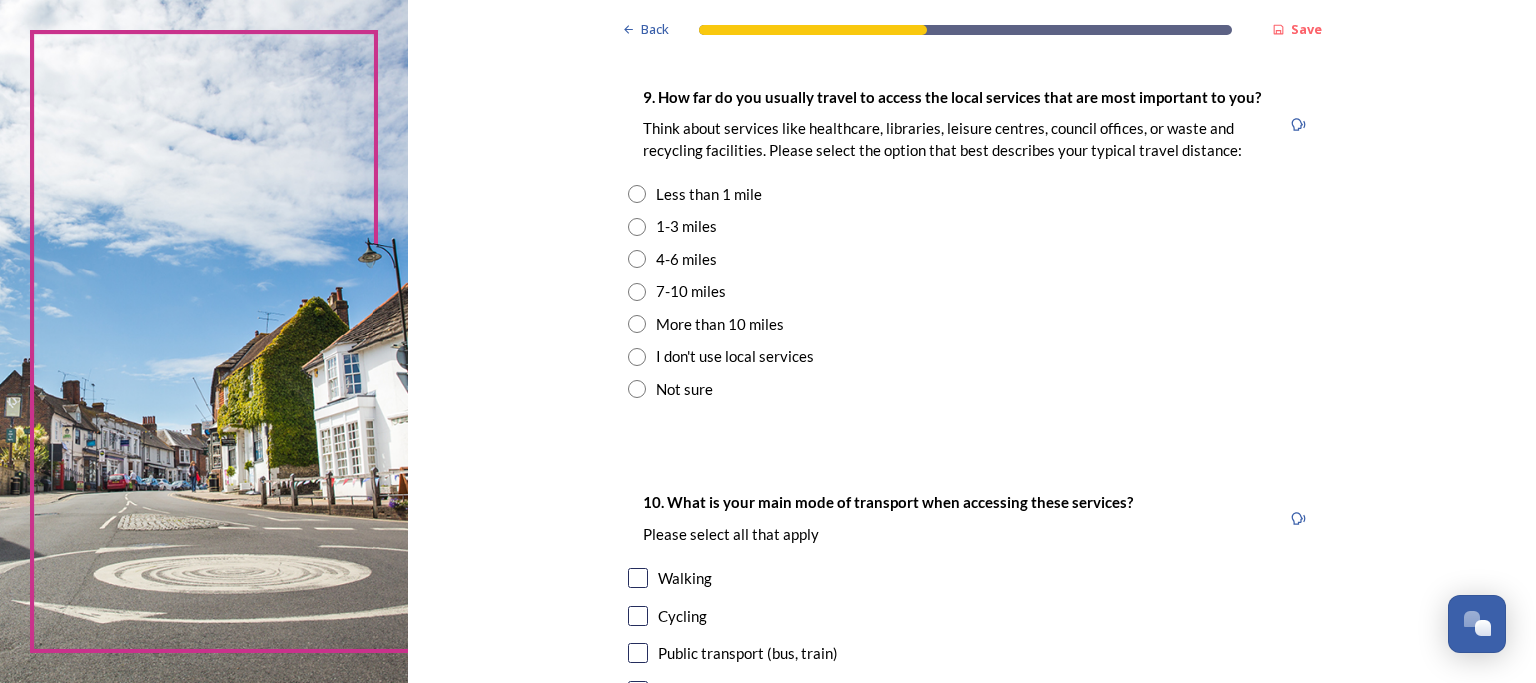 click at bounding box center [637, 227] 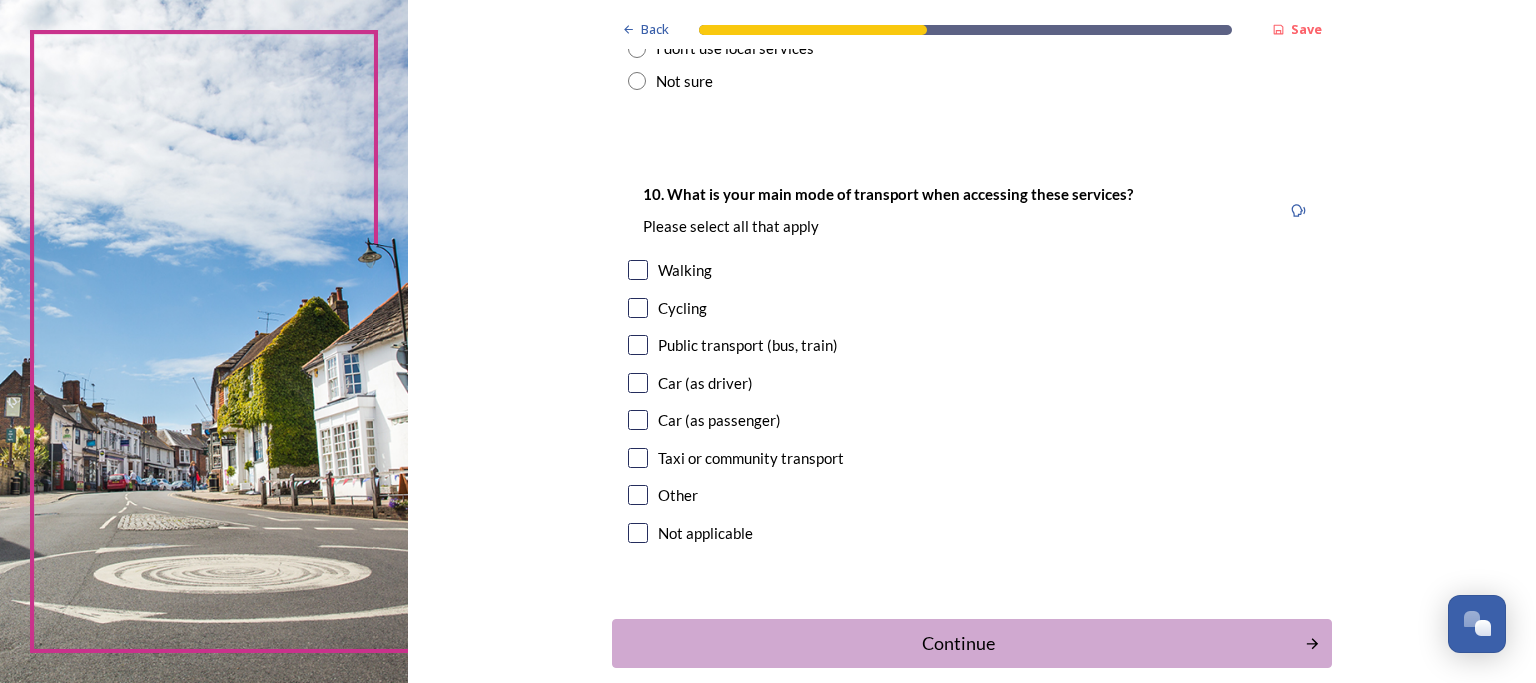 scroll, scrollTop: 1742, scrollLeft: 0, axis: vertical 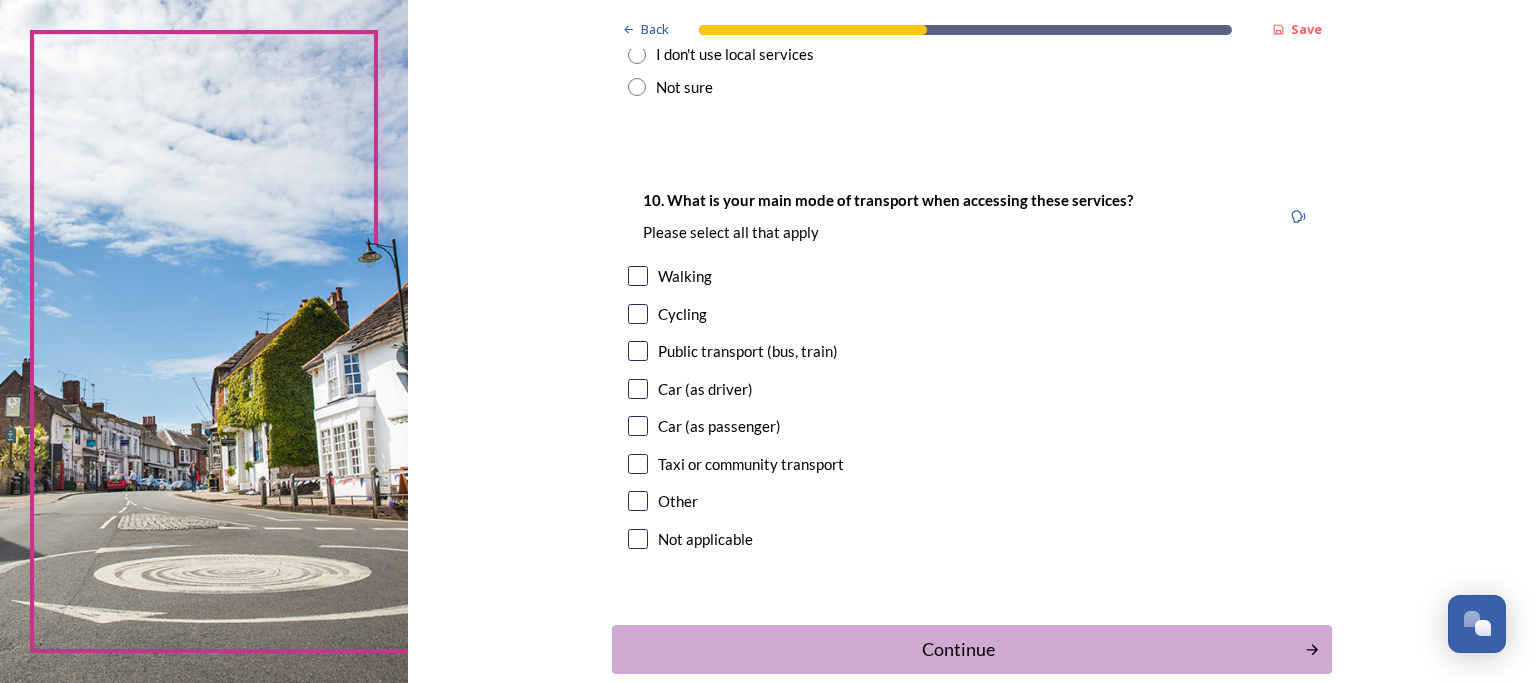 click at bounding box center (638, 276) 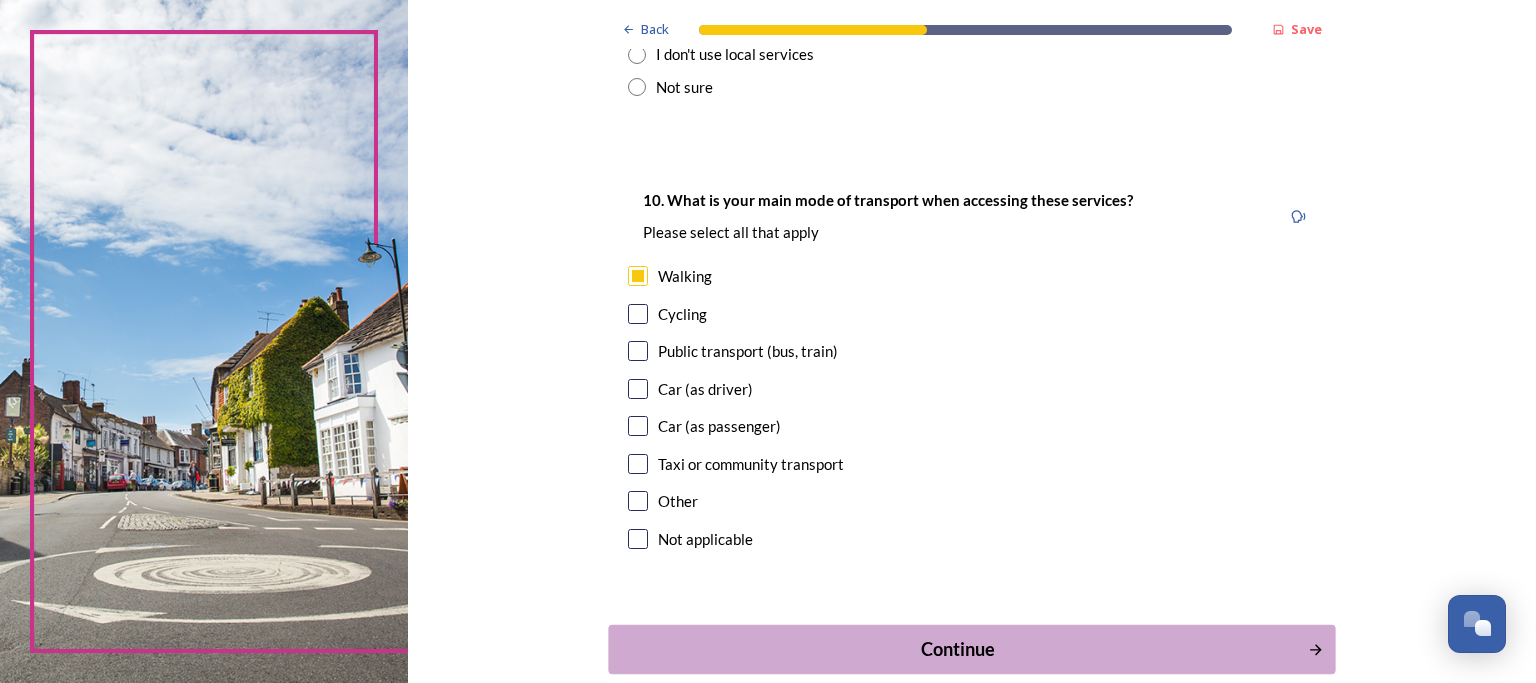 click on "Continue" at bounding box center (958, 649) 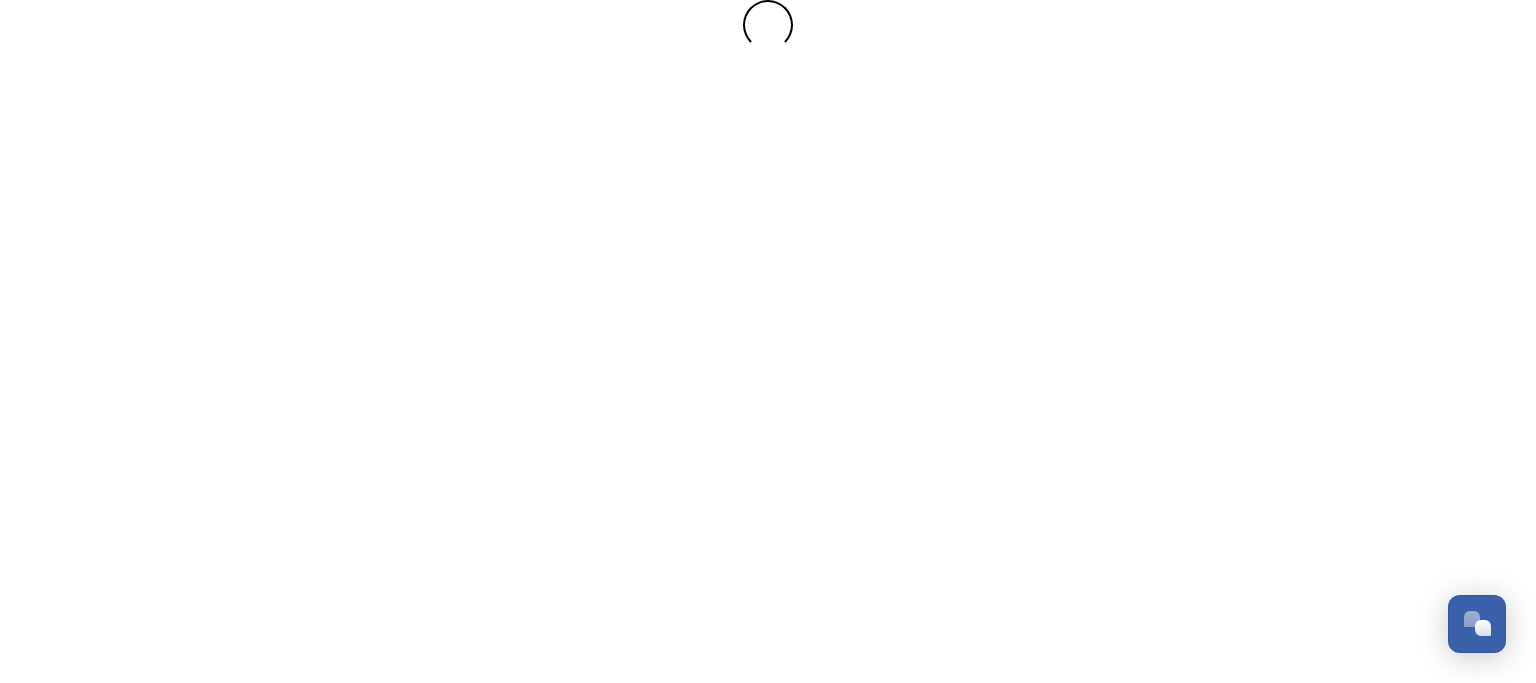 scroll, scrollTop: 0, scrollLeft: 0, axis: both 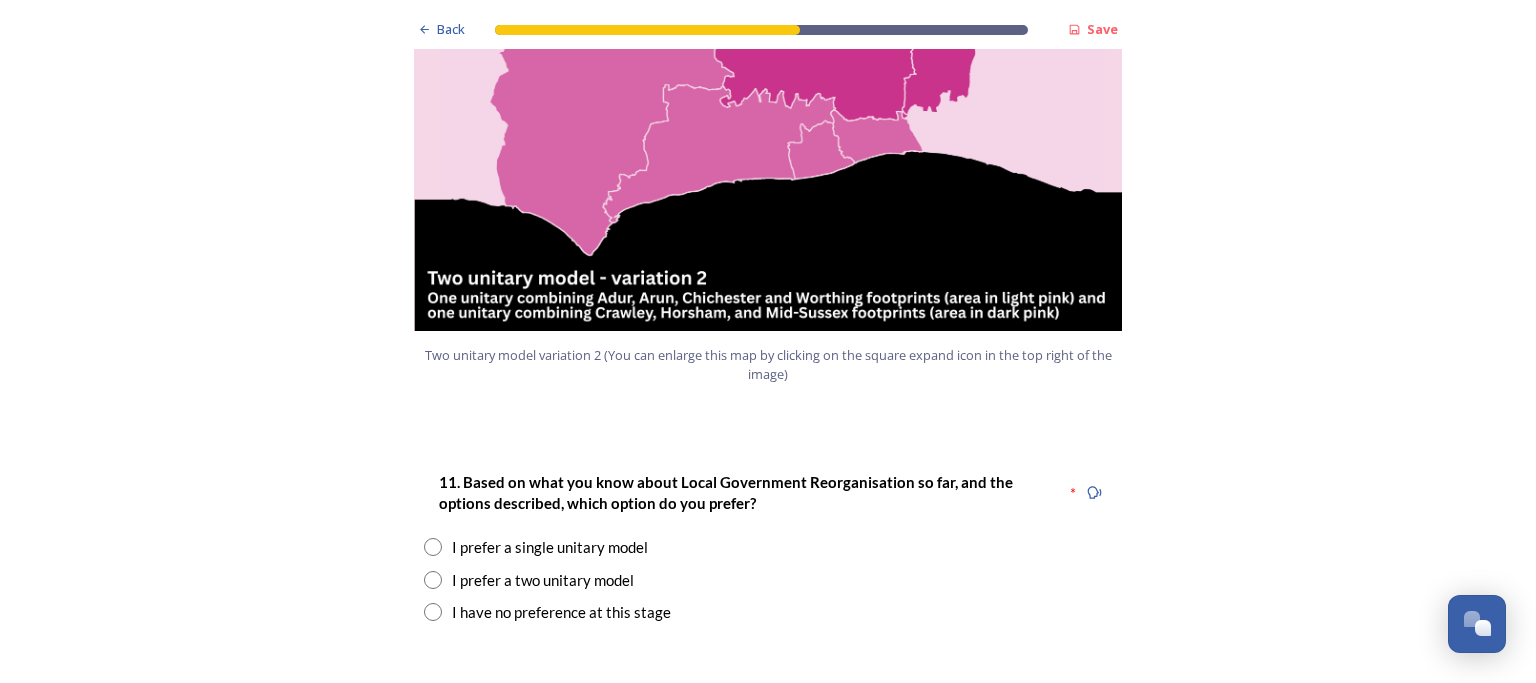 click at bounding box center (433, 580) 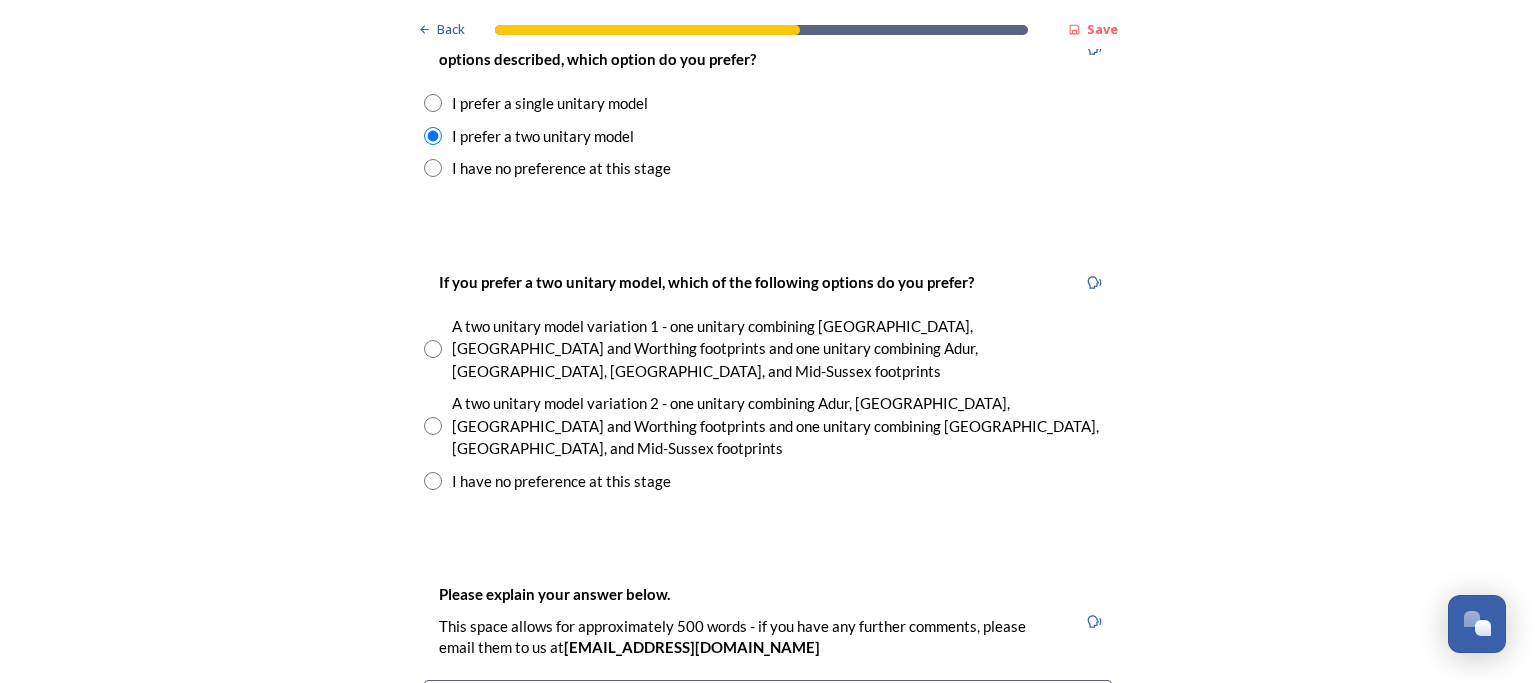 scroll, scrollTop: 2764, scrollLeft: 0, axis: vertical 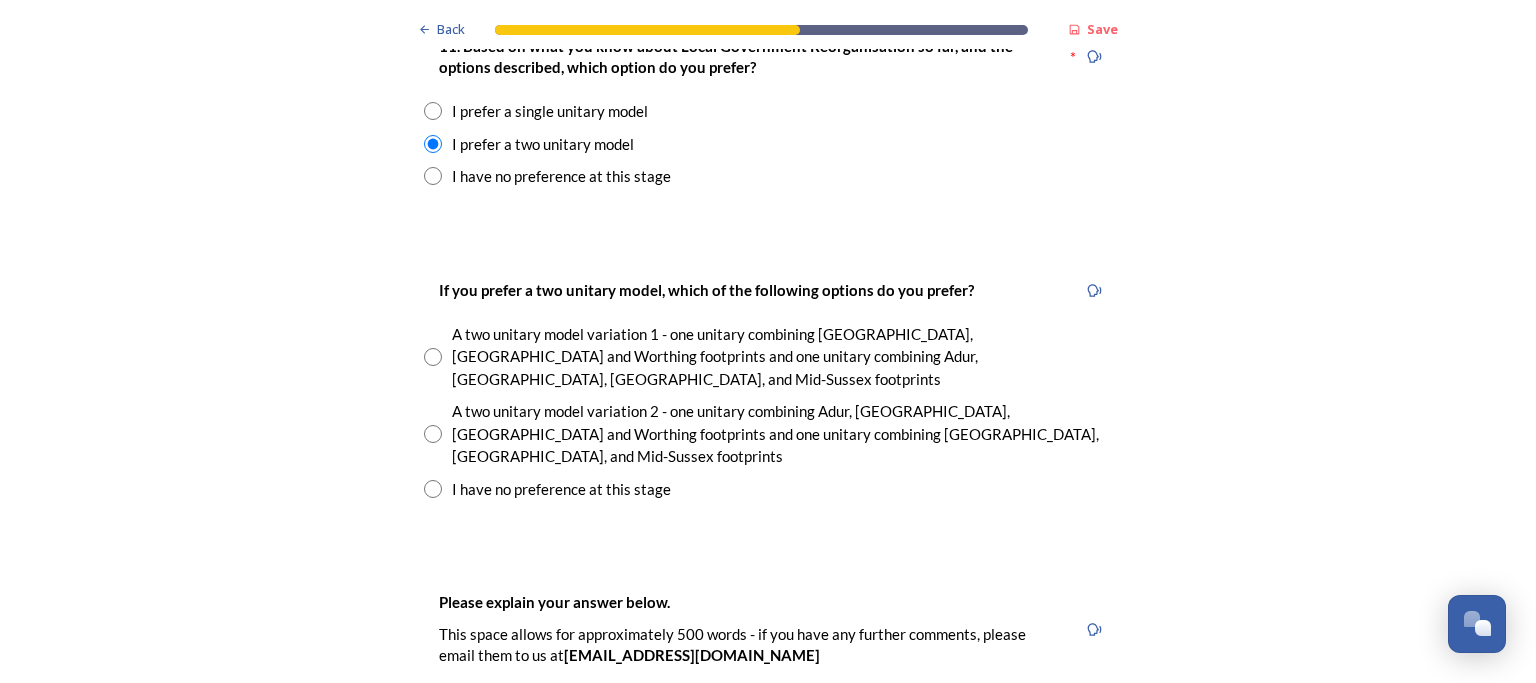 click at bounding box center (433, 434) 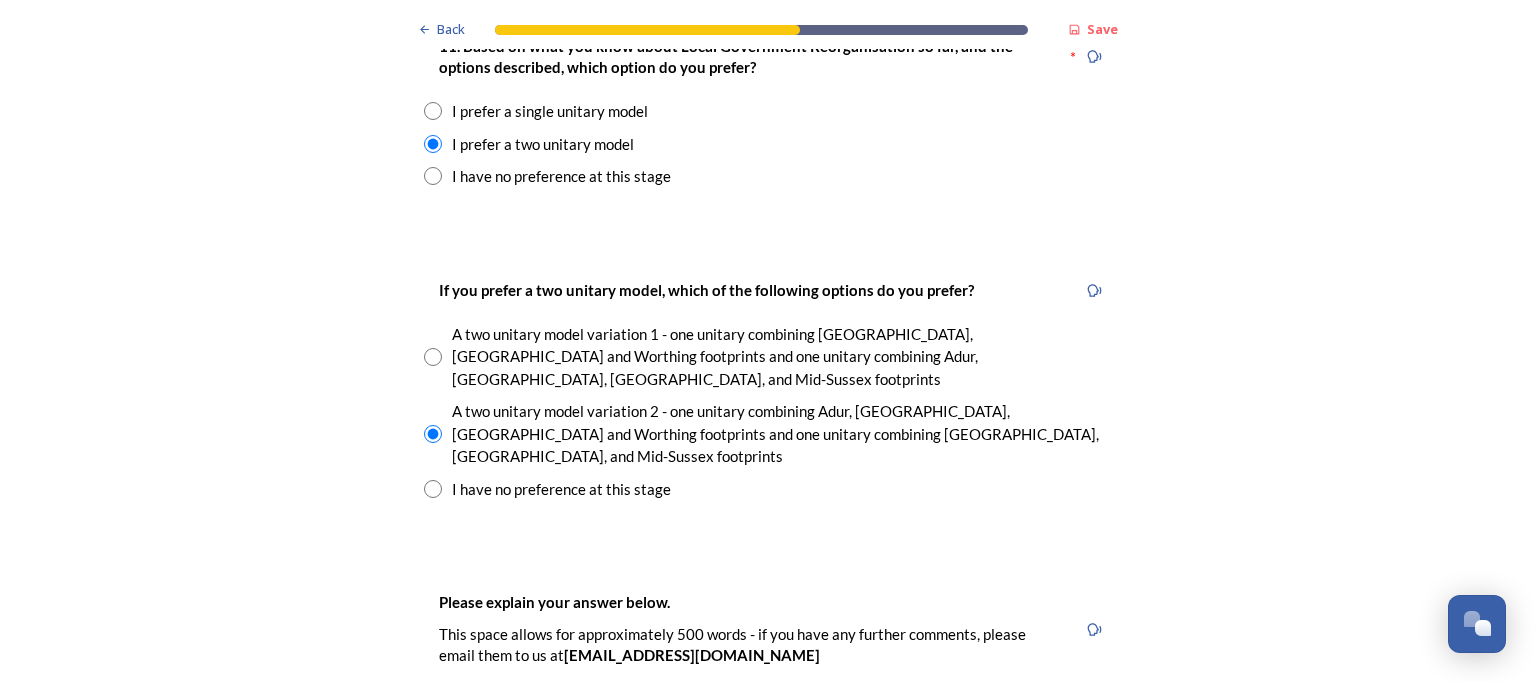 click at bounding box center [768, 800] 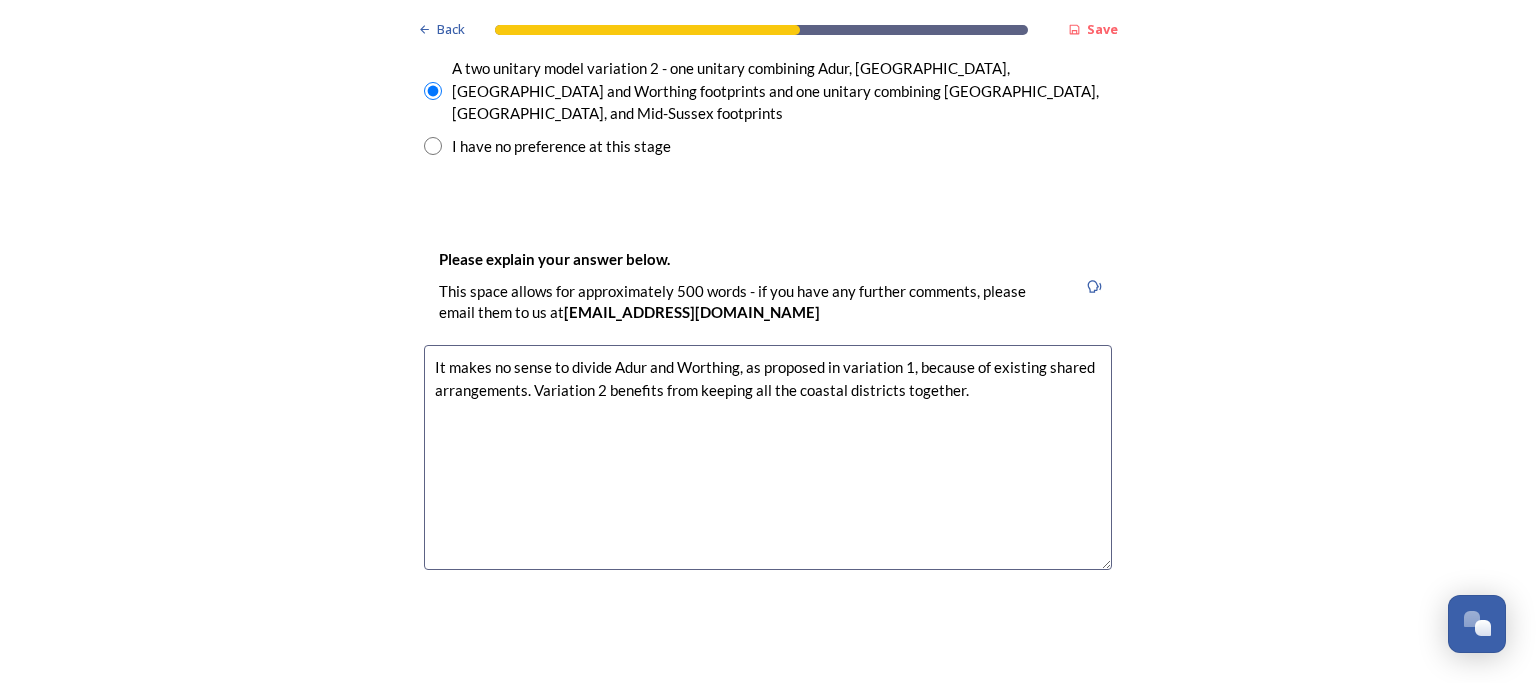 scroll, scrollTop: 3116, scrollLeft: 0, axis: vertical 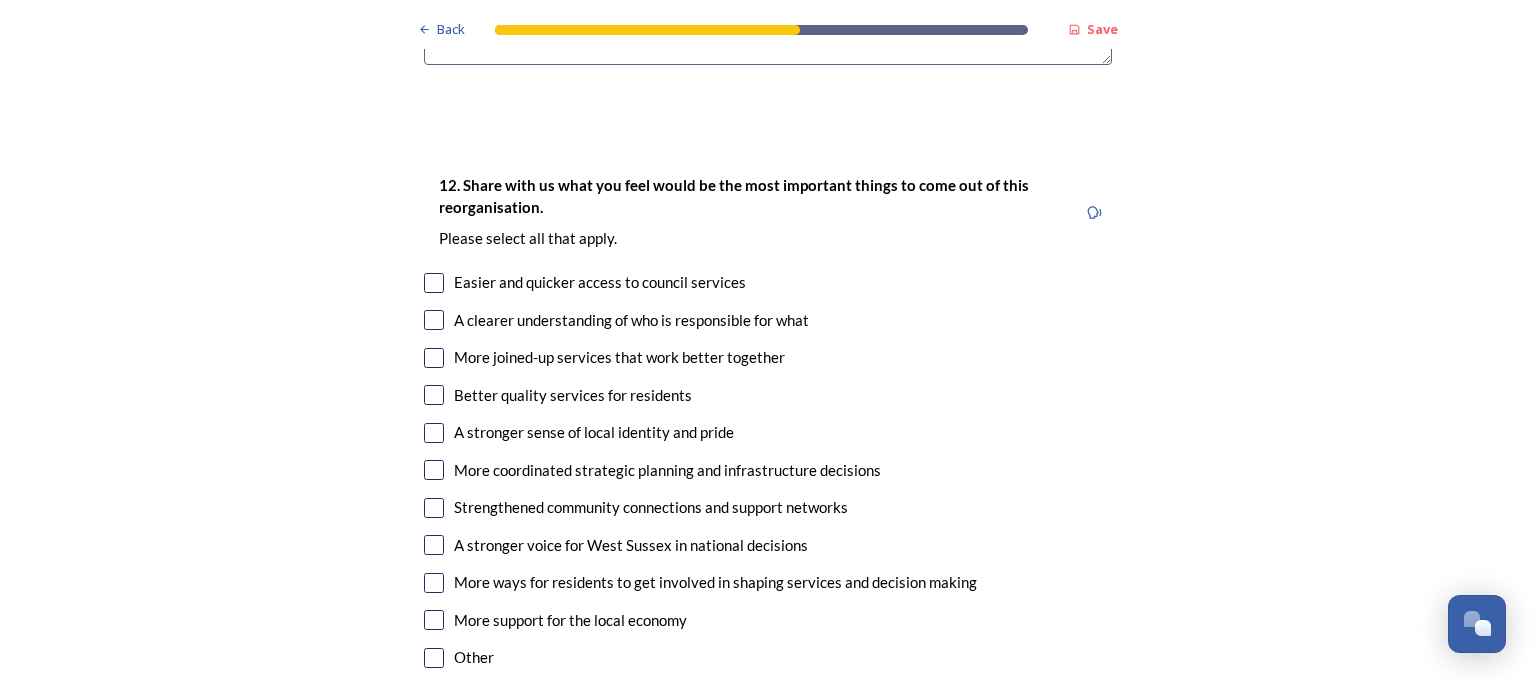 type on "It makes no sense to divide Adur and Worthing, as proposed in variation 1, because of existing shared arrangements. Variation 2 benefits from keeping all the coastal districts together." 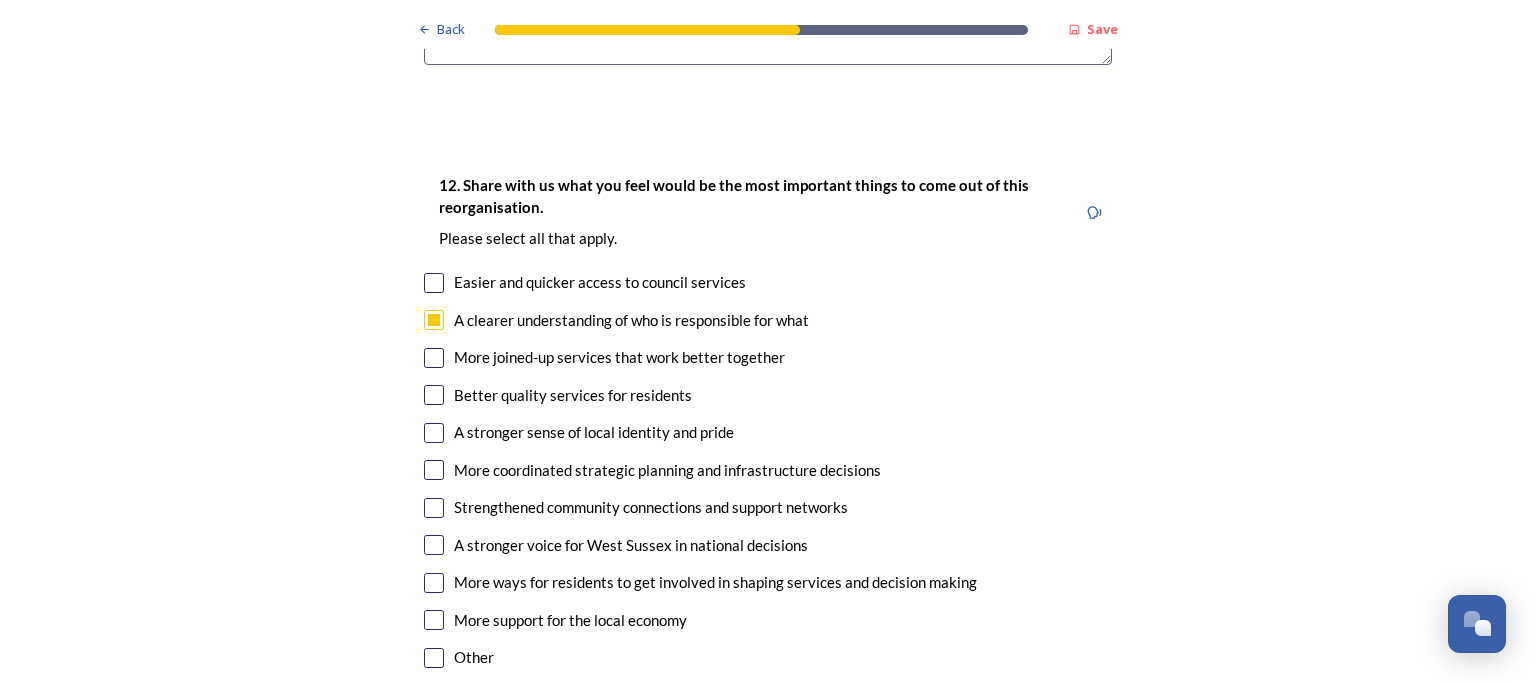 click at bounding box center (434, 358) 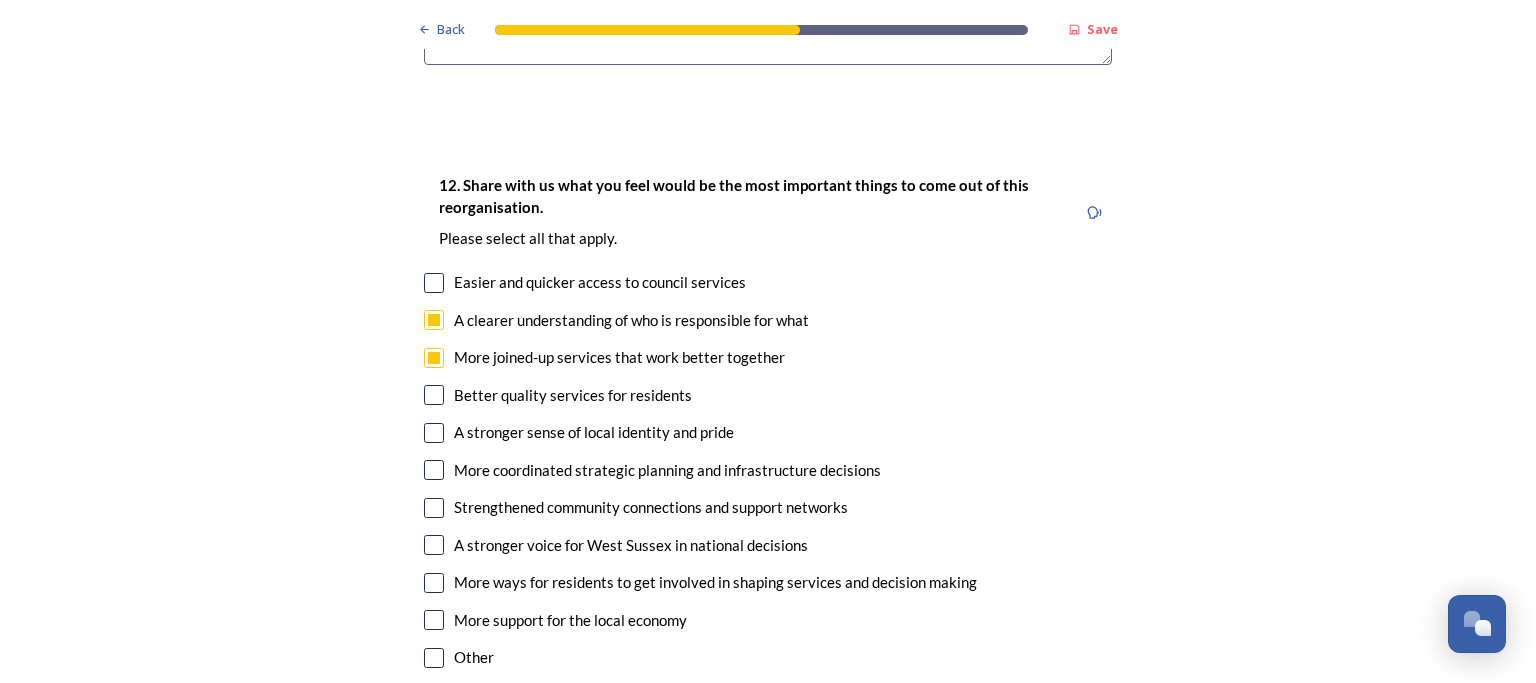 click at bounding box center (434, 470) 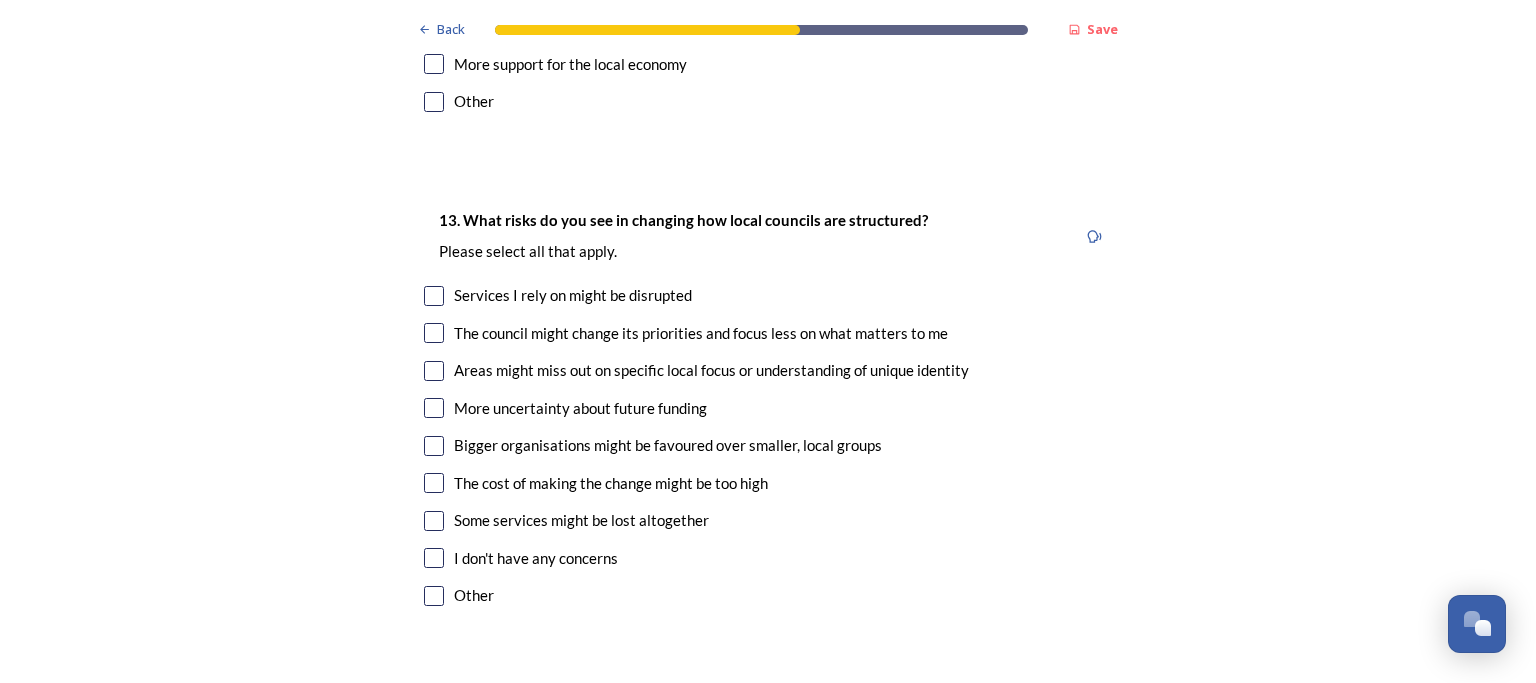 scroll, scrollTop: 4176, scrollLeft: 0, axis: vertical 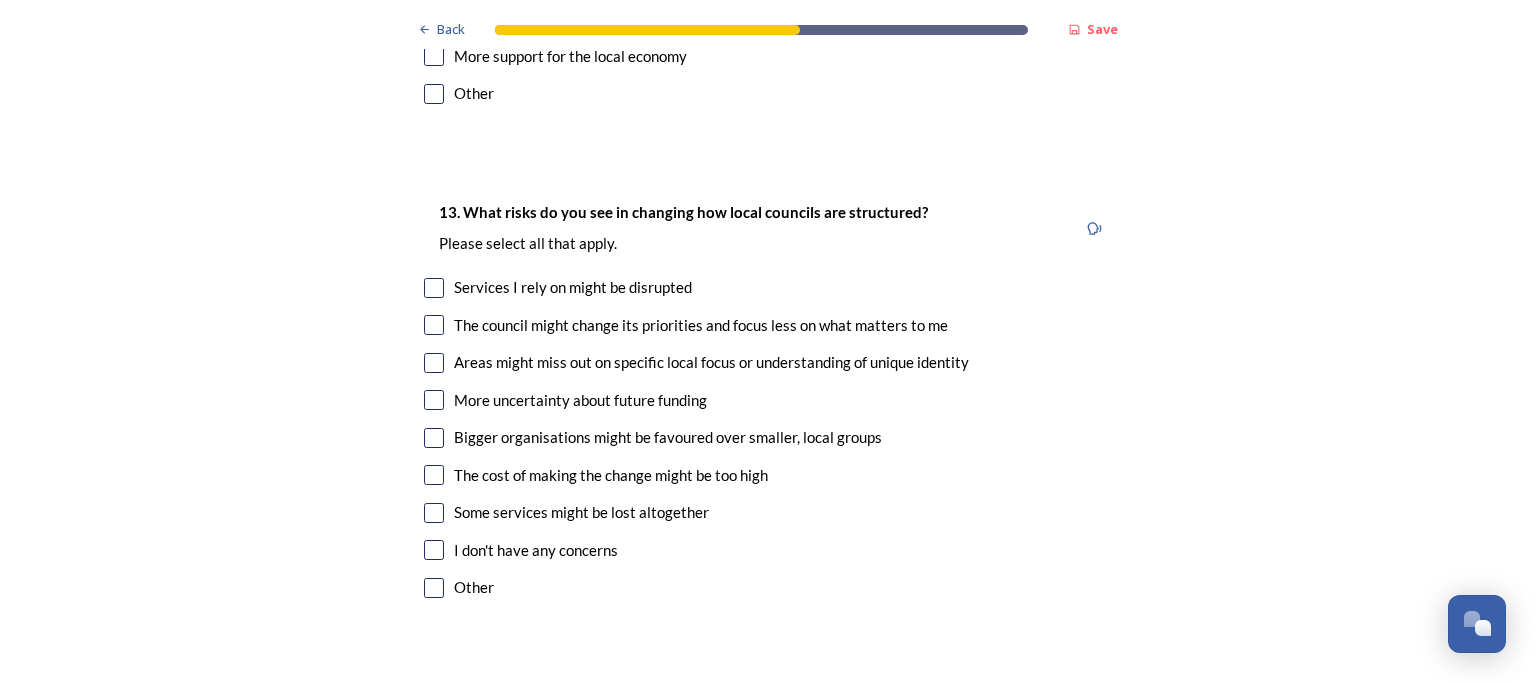 click at bounding box center [434, 363] 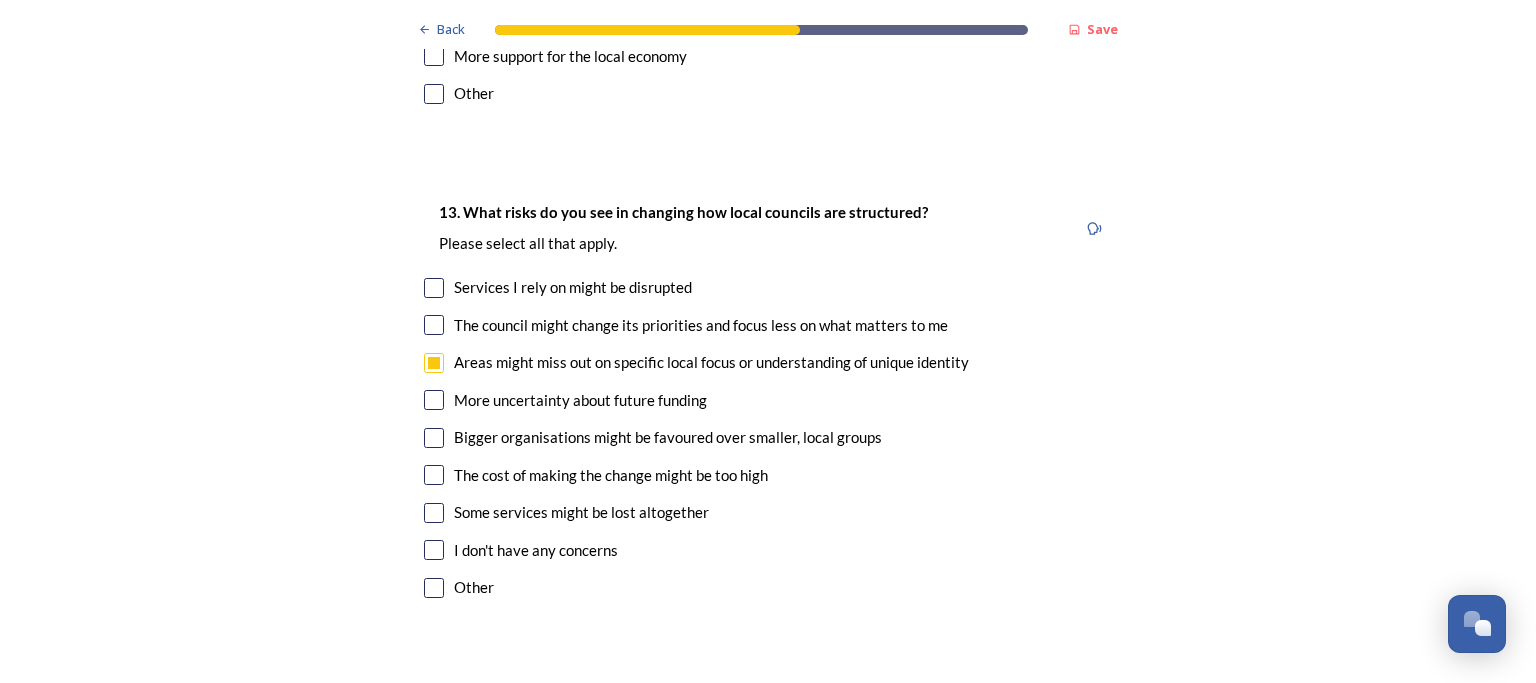 click at bounding box center (434, 513) 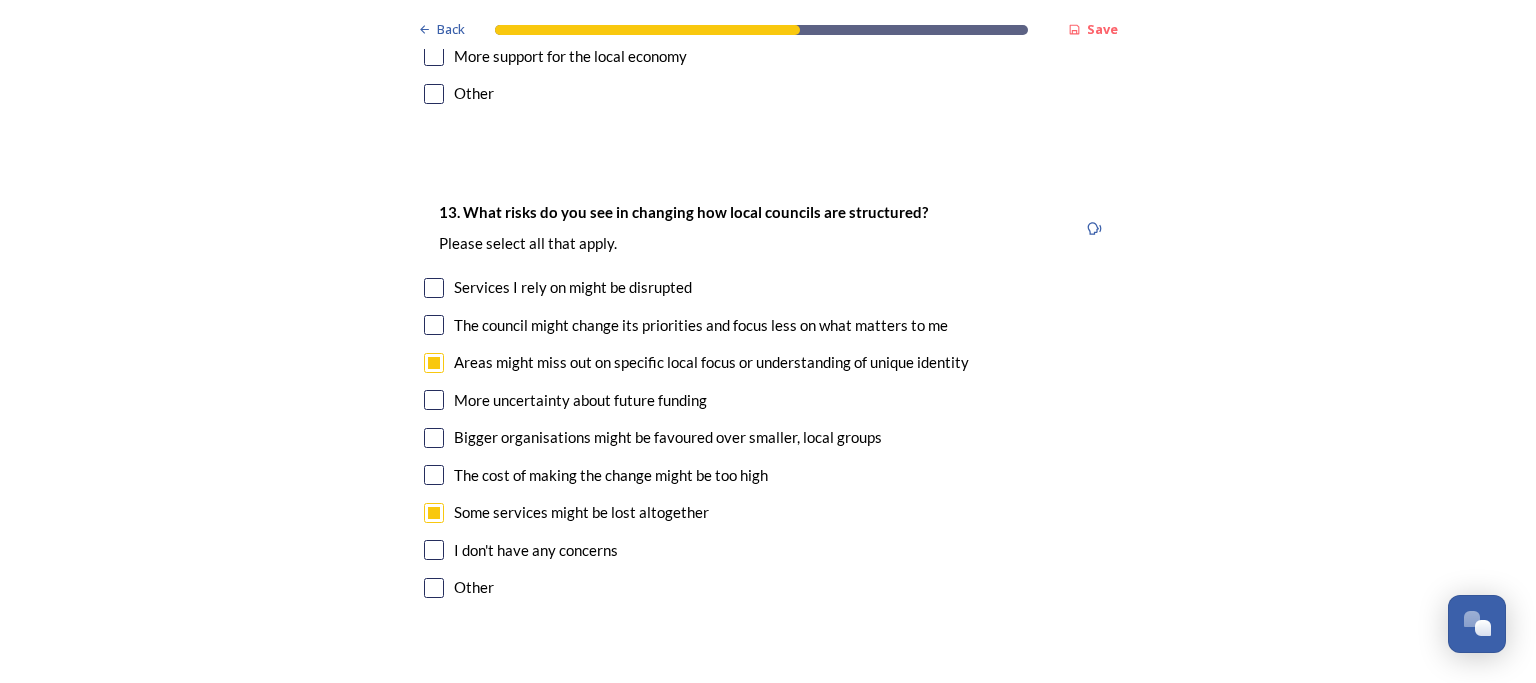 click at bounding box center (434, 438) 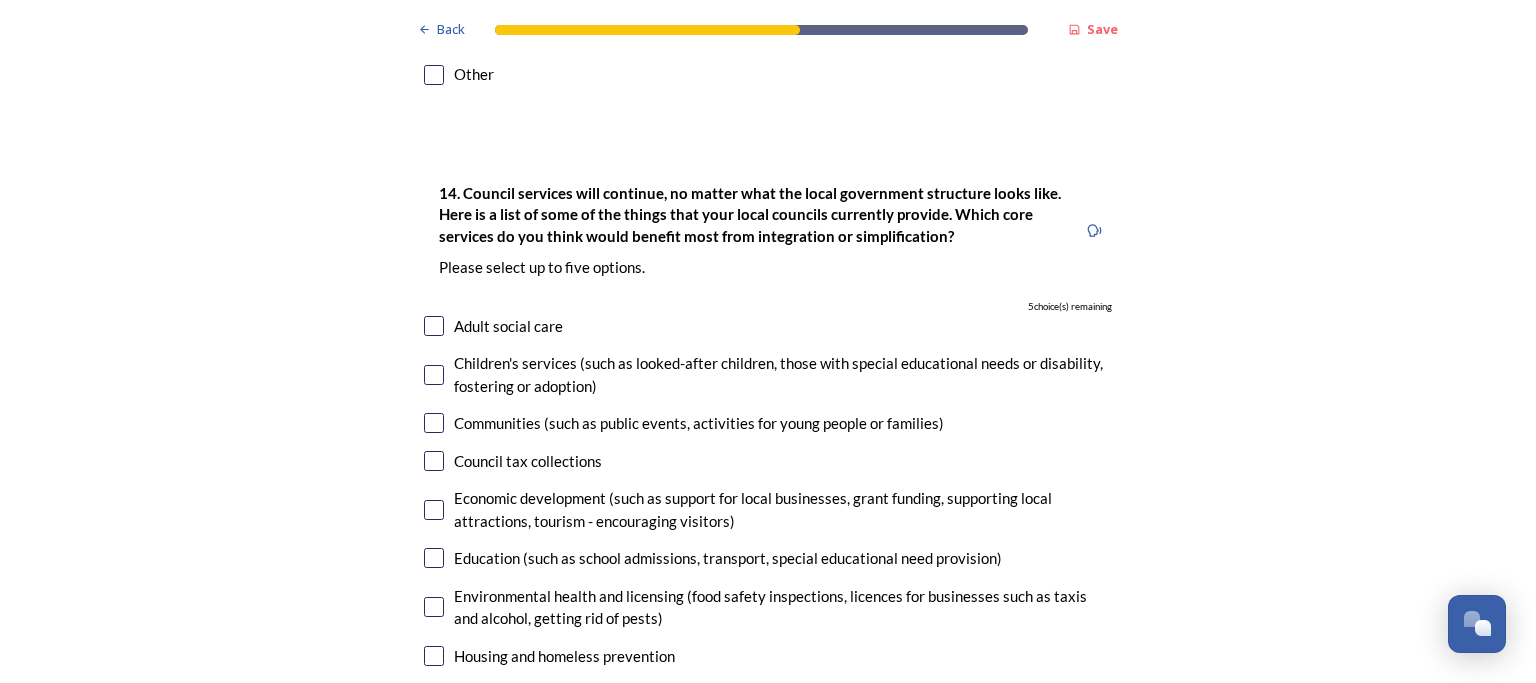 scroll, scrollTop: 4706, scrollLeft: 0, axis: vertical 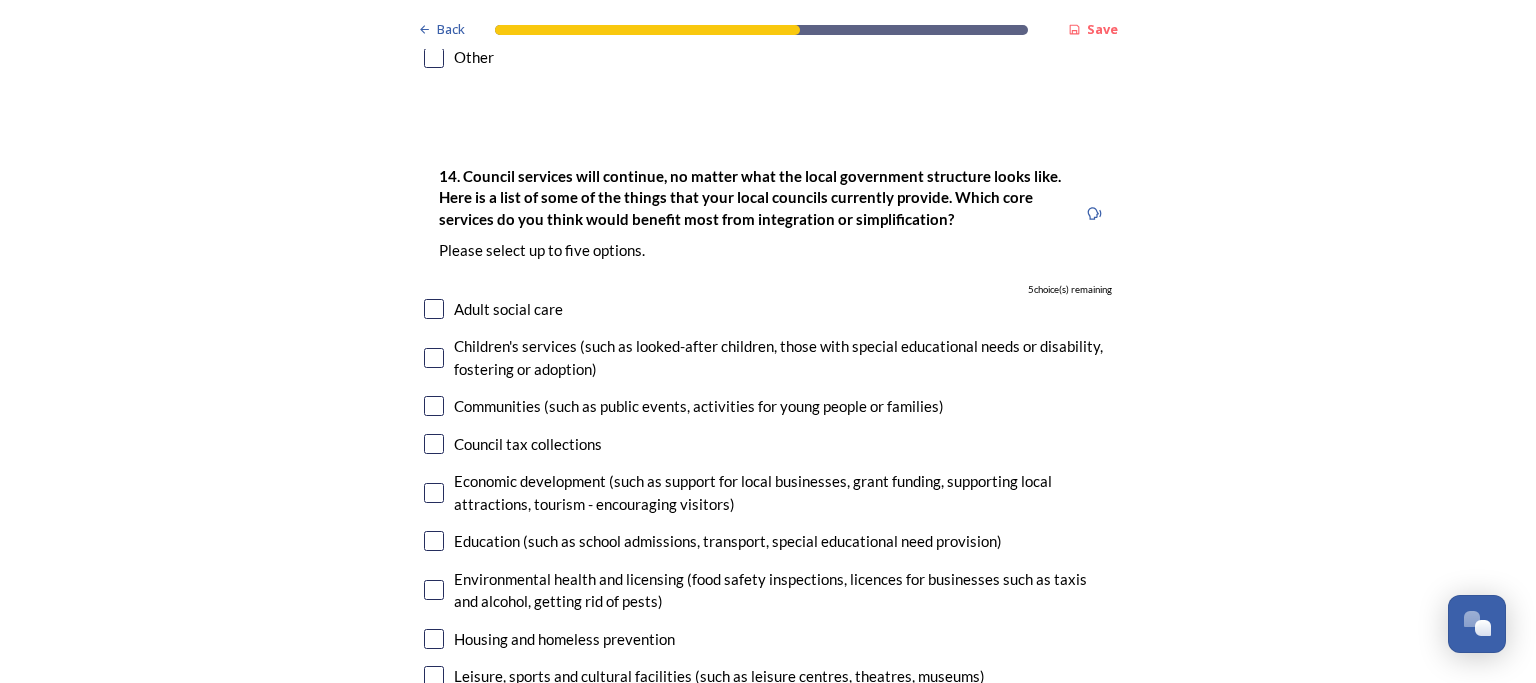 click at bounding box center (434, 444) 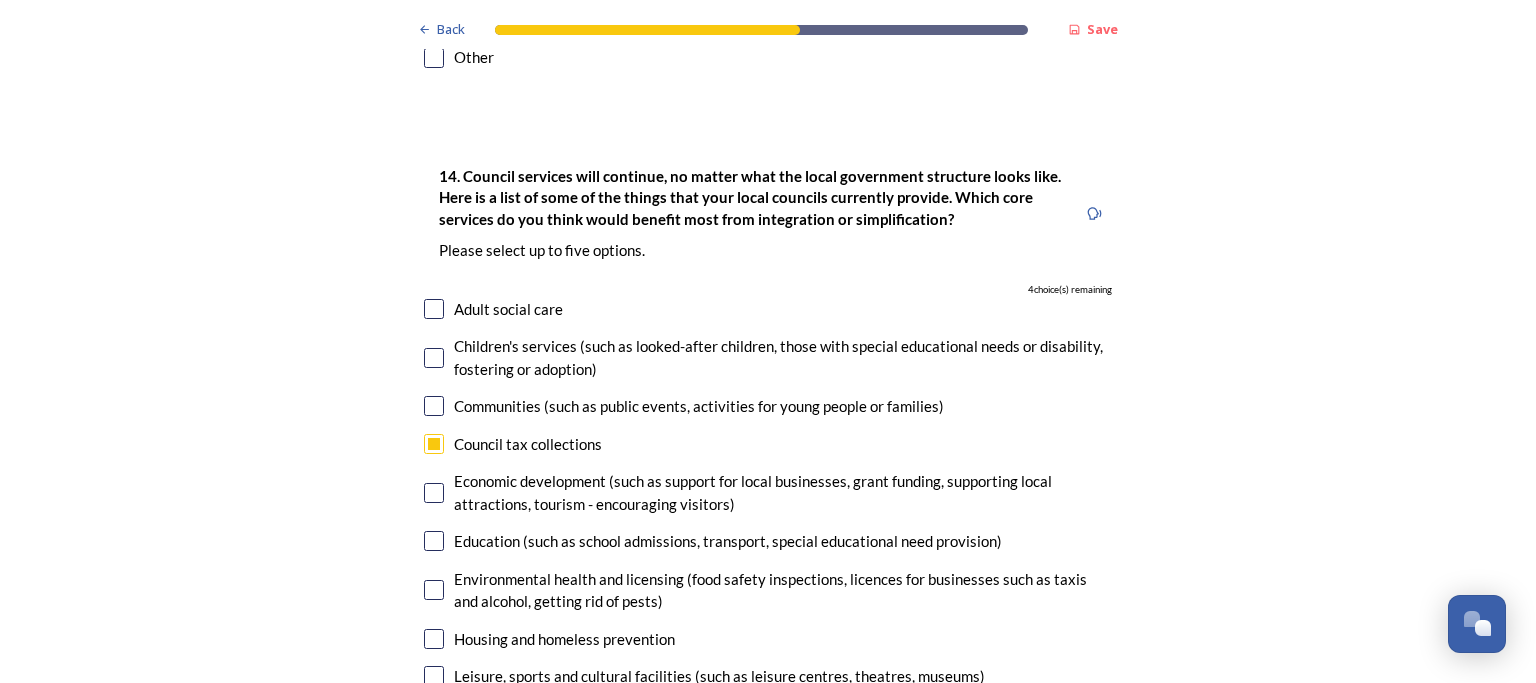 click at bounding box center [434, 493] 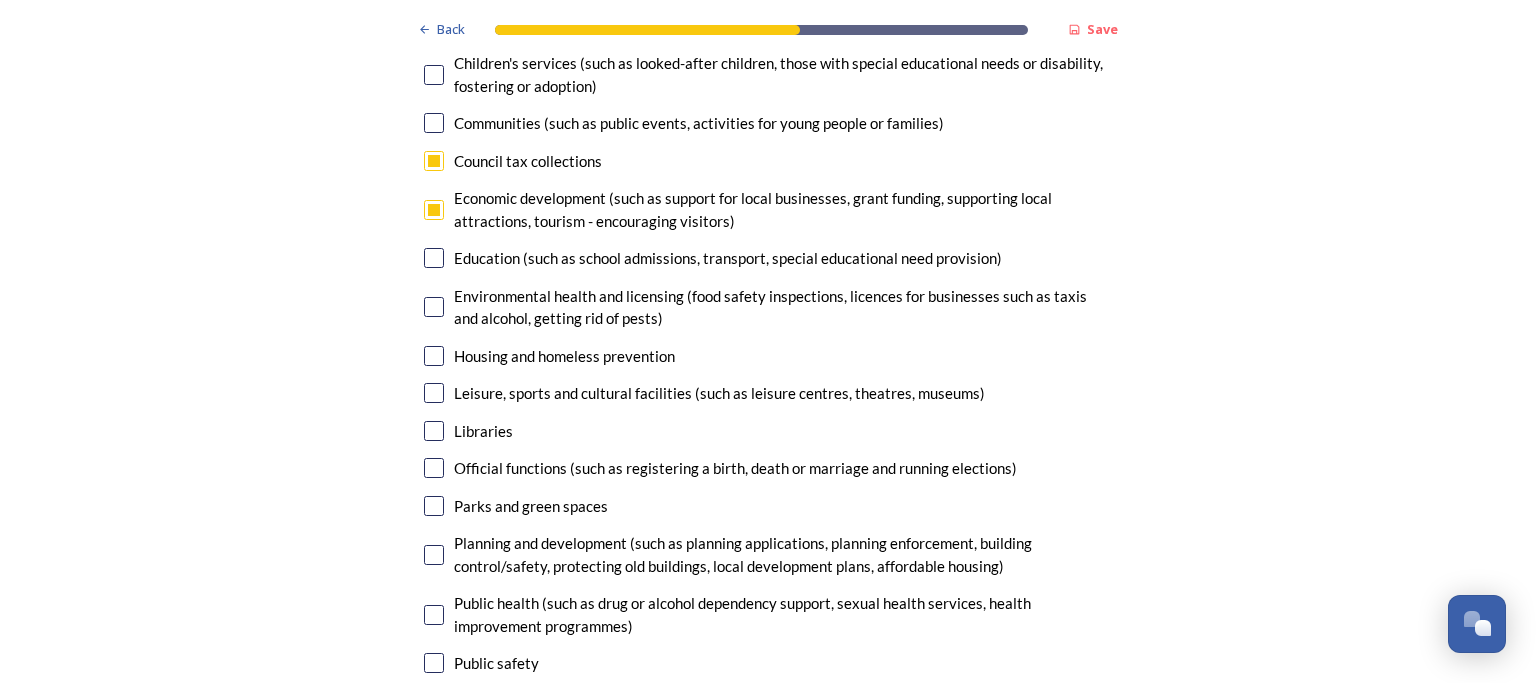 scroll, scrollTop: 4980, scrollLeft: 0, axis: vertical 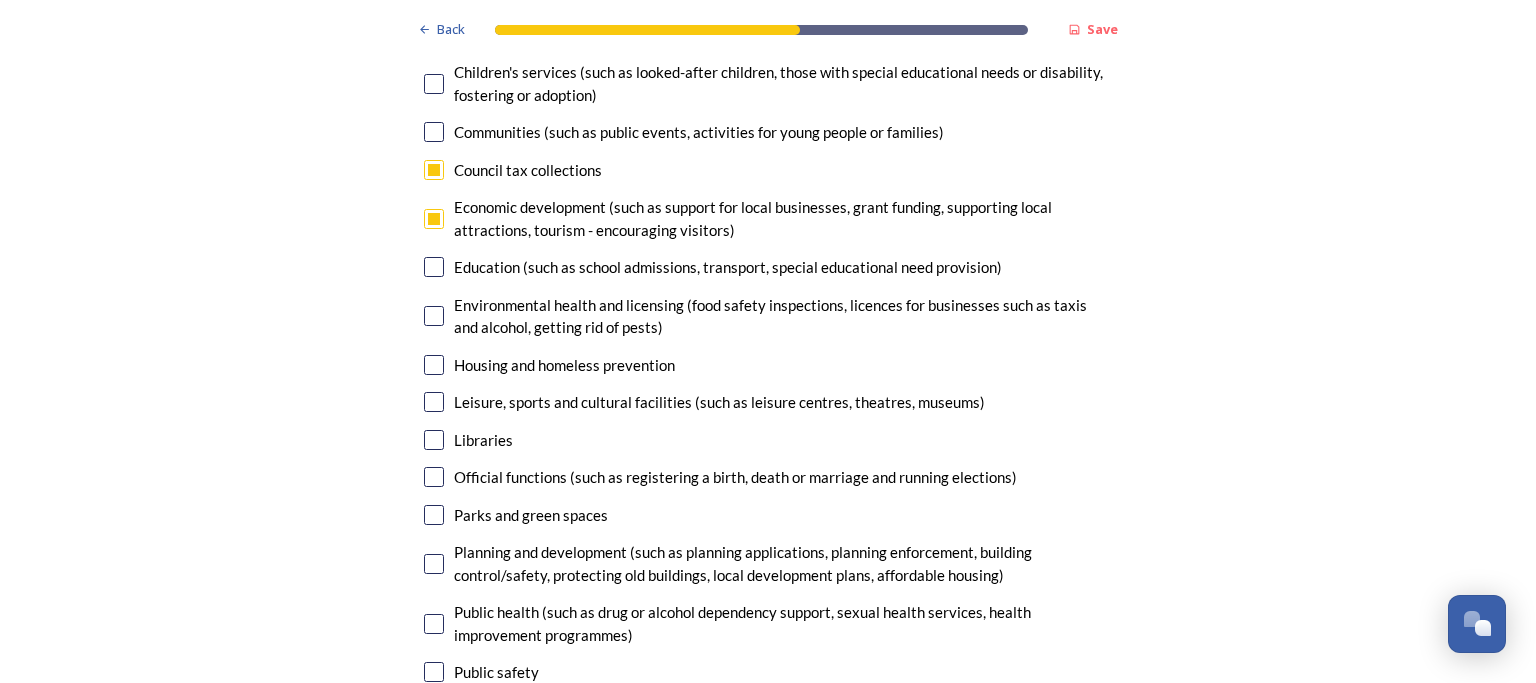 click at bounding box center (434, 564) 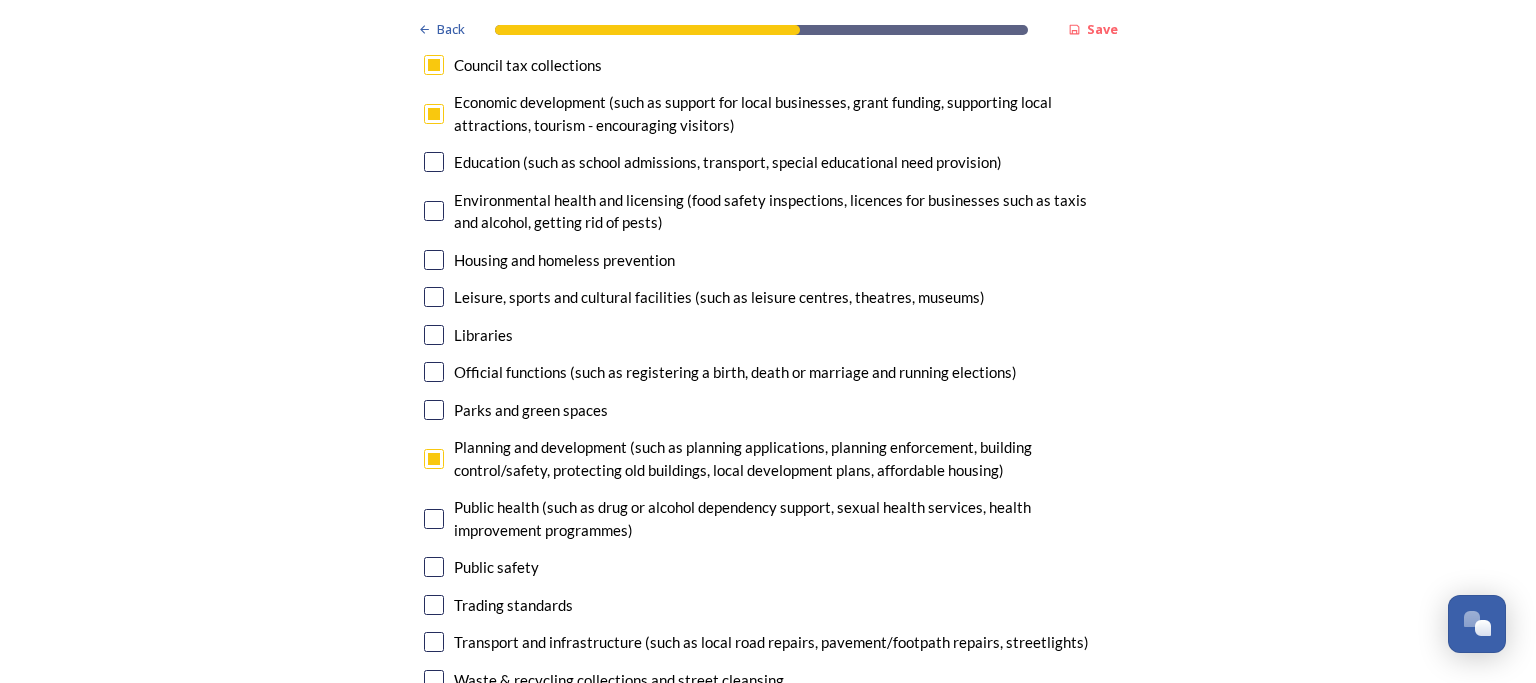 scroll, scrollTop: 5093, scrollLeft: 0, axis: vertical 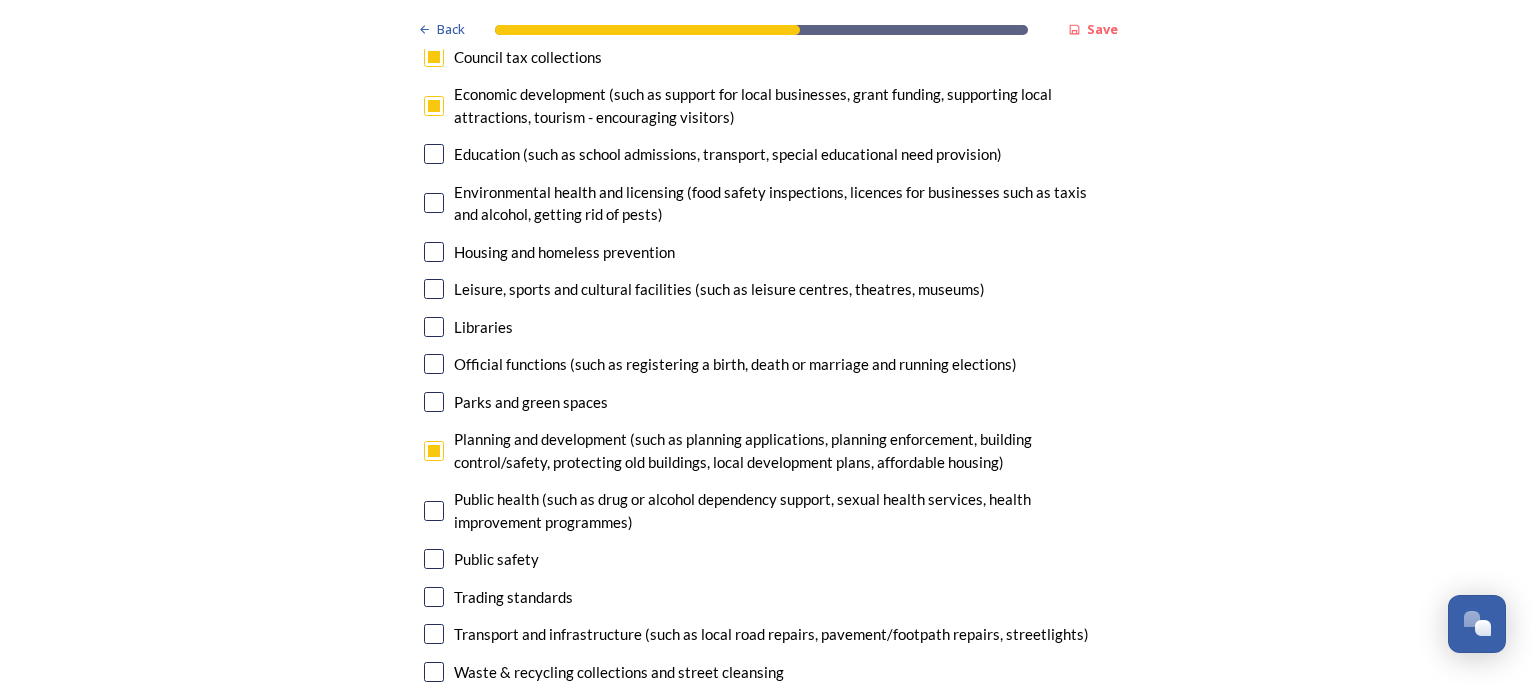click at bounding box center (434, 672) 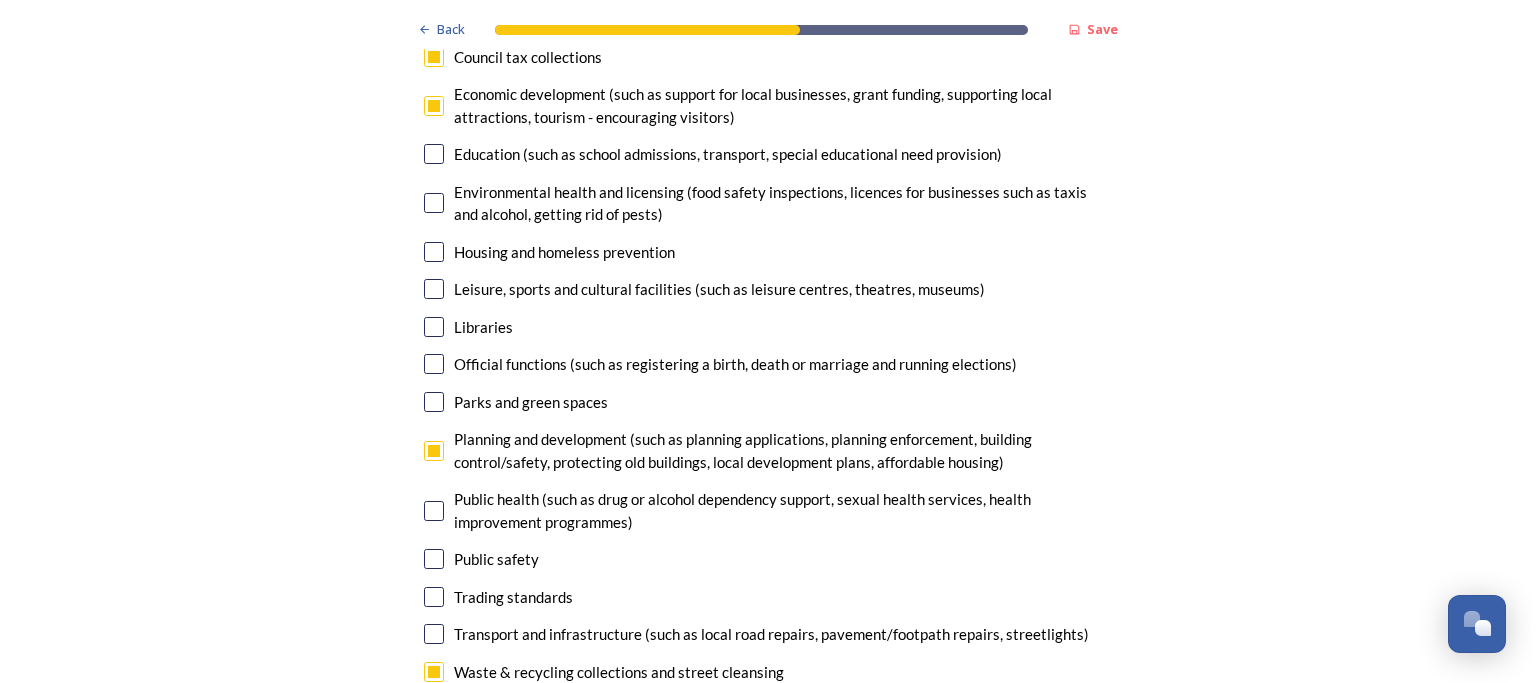 click at bounding box center (434, 709) 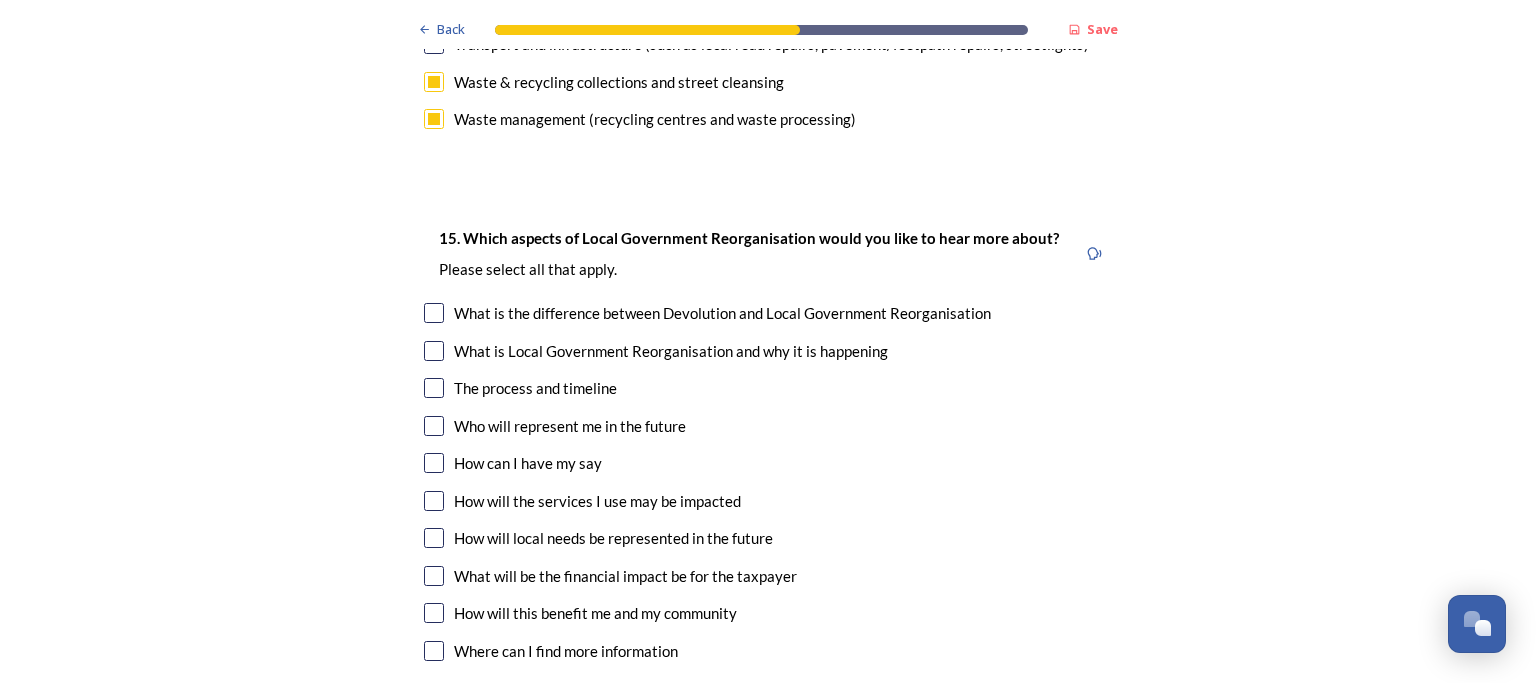 scroll, scrollTop: 5700, scrollLeft: 0, axis: vertical 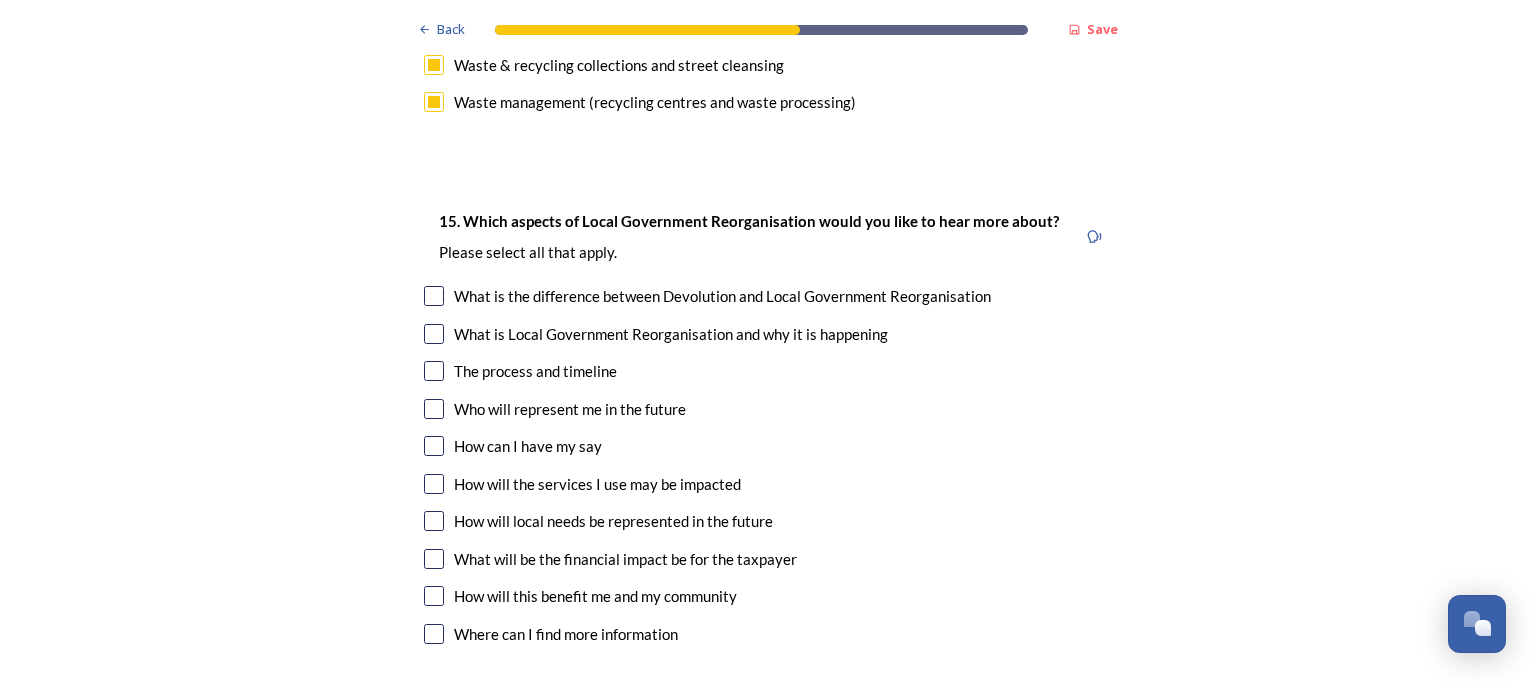 click at bounding box center (434, 446) 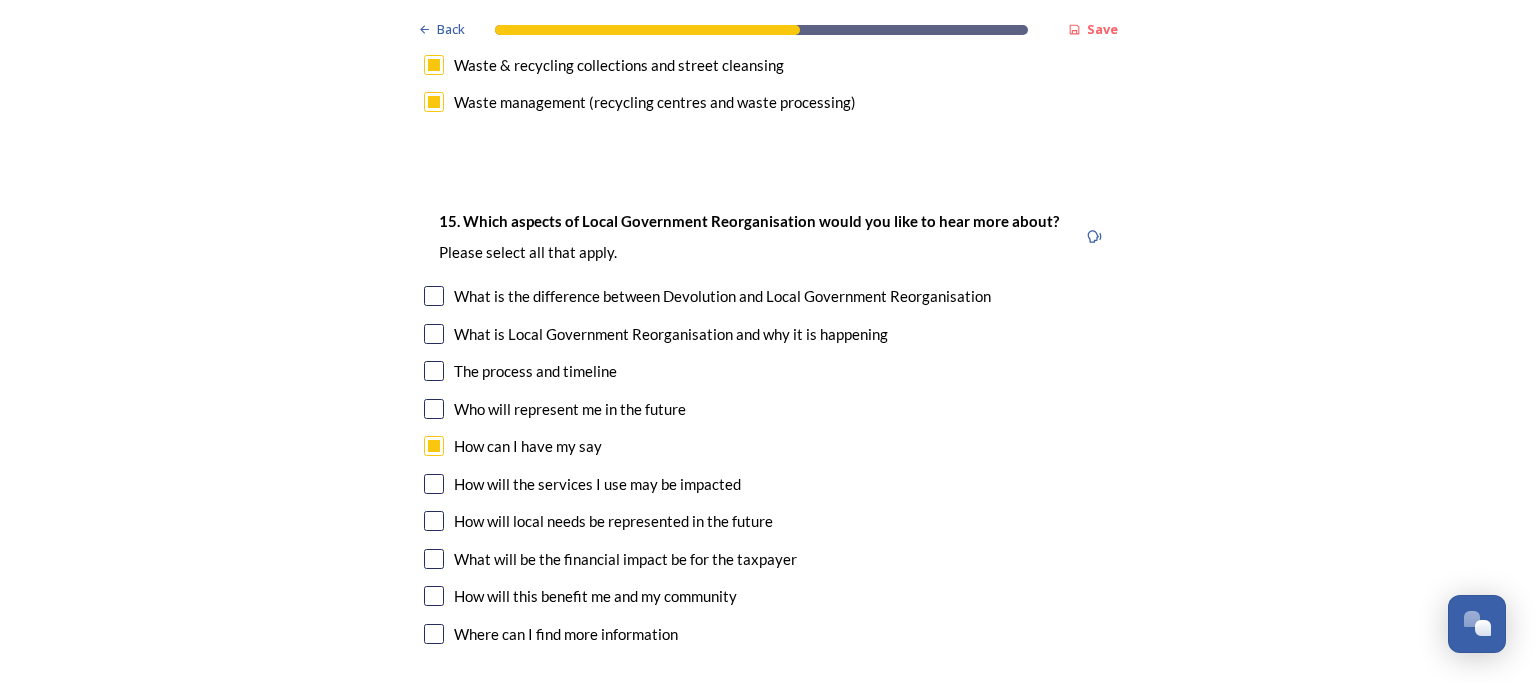 click at bounding box center (434, 559) 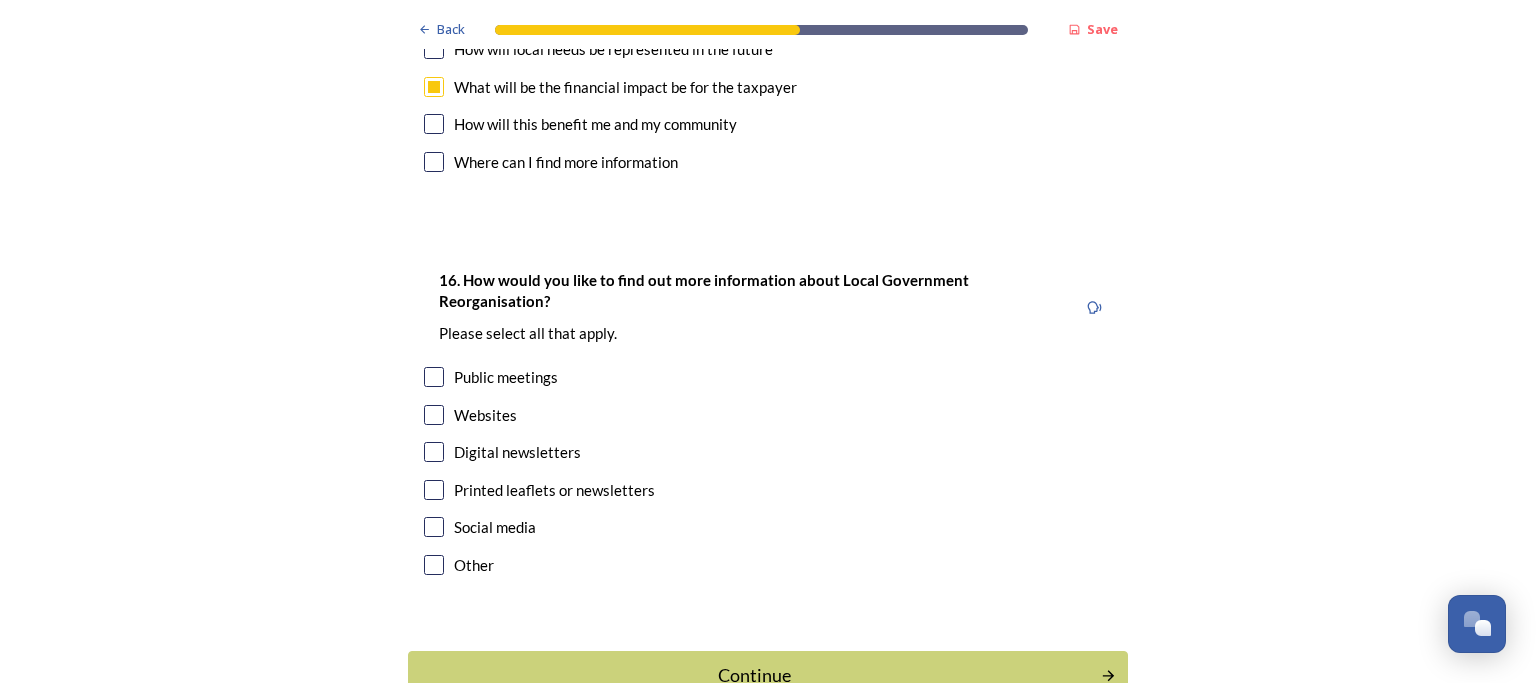 scroll, scrollTop: 6180, scrollLeft: 0, axis: vertical 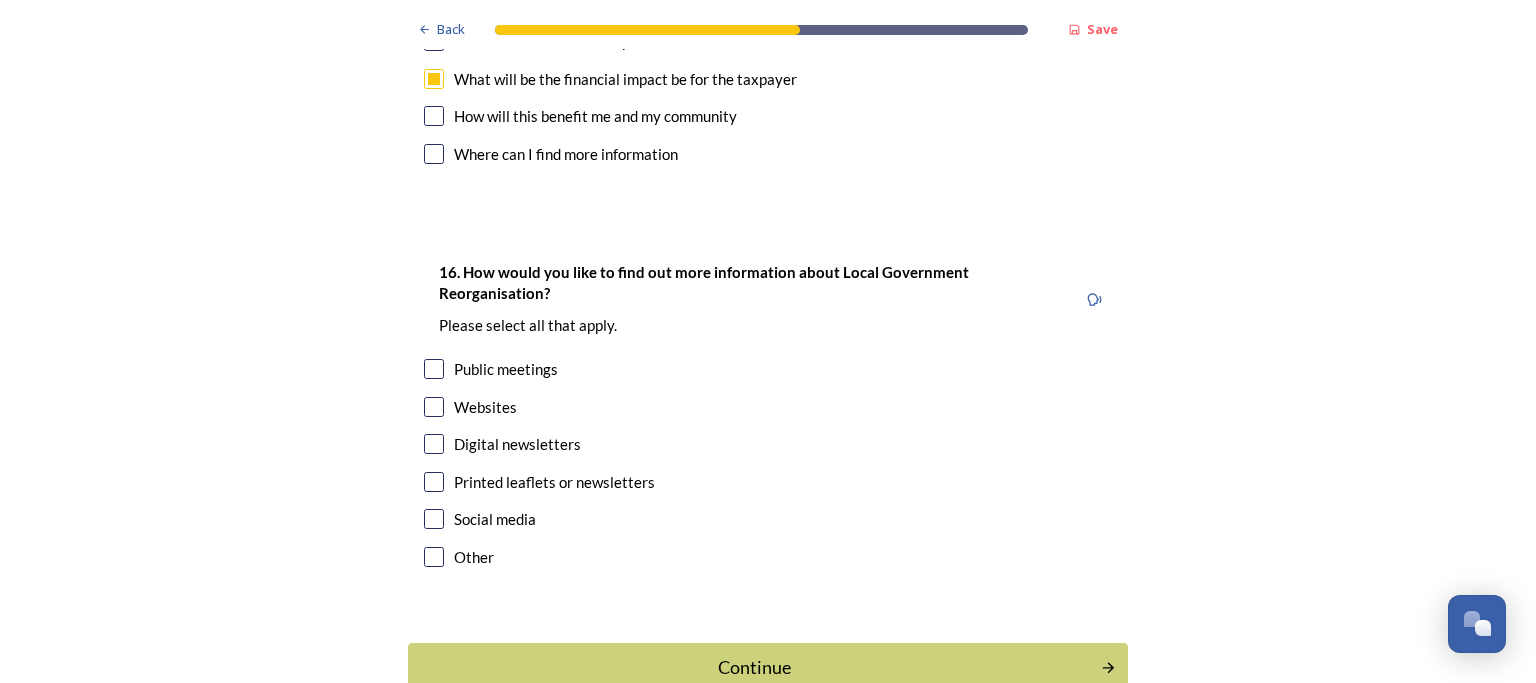 click at bounding box center [434, 407] 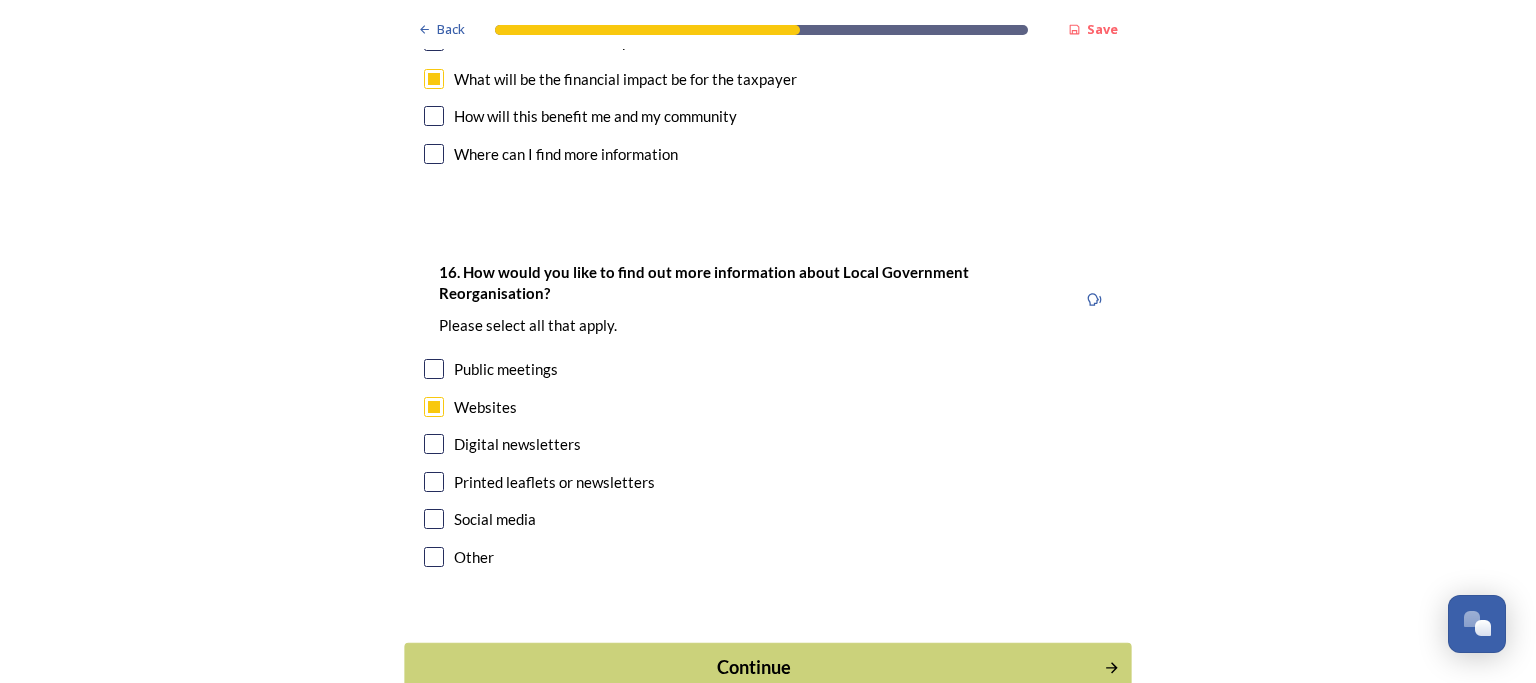 click on "Continue" at bounding box center (754, 667) 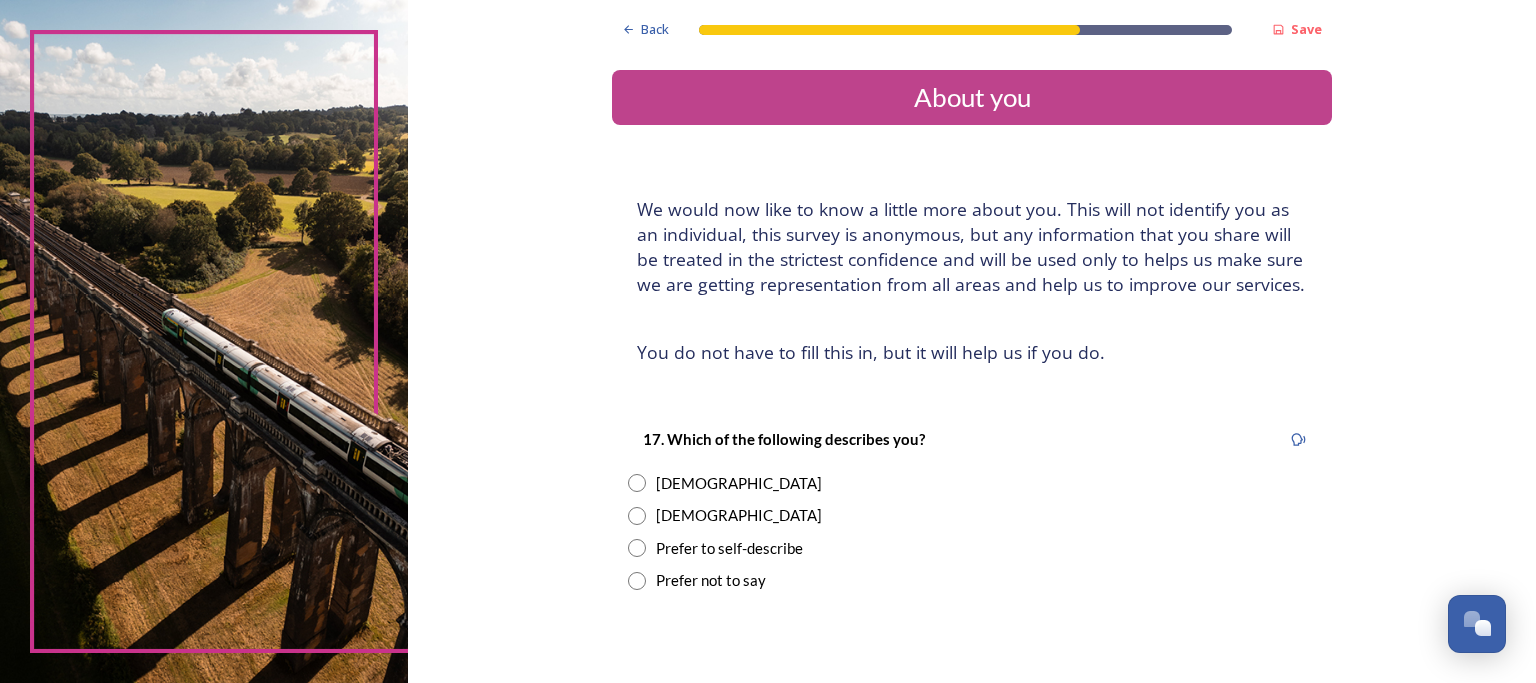 click at bounding box center [637, 516] 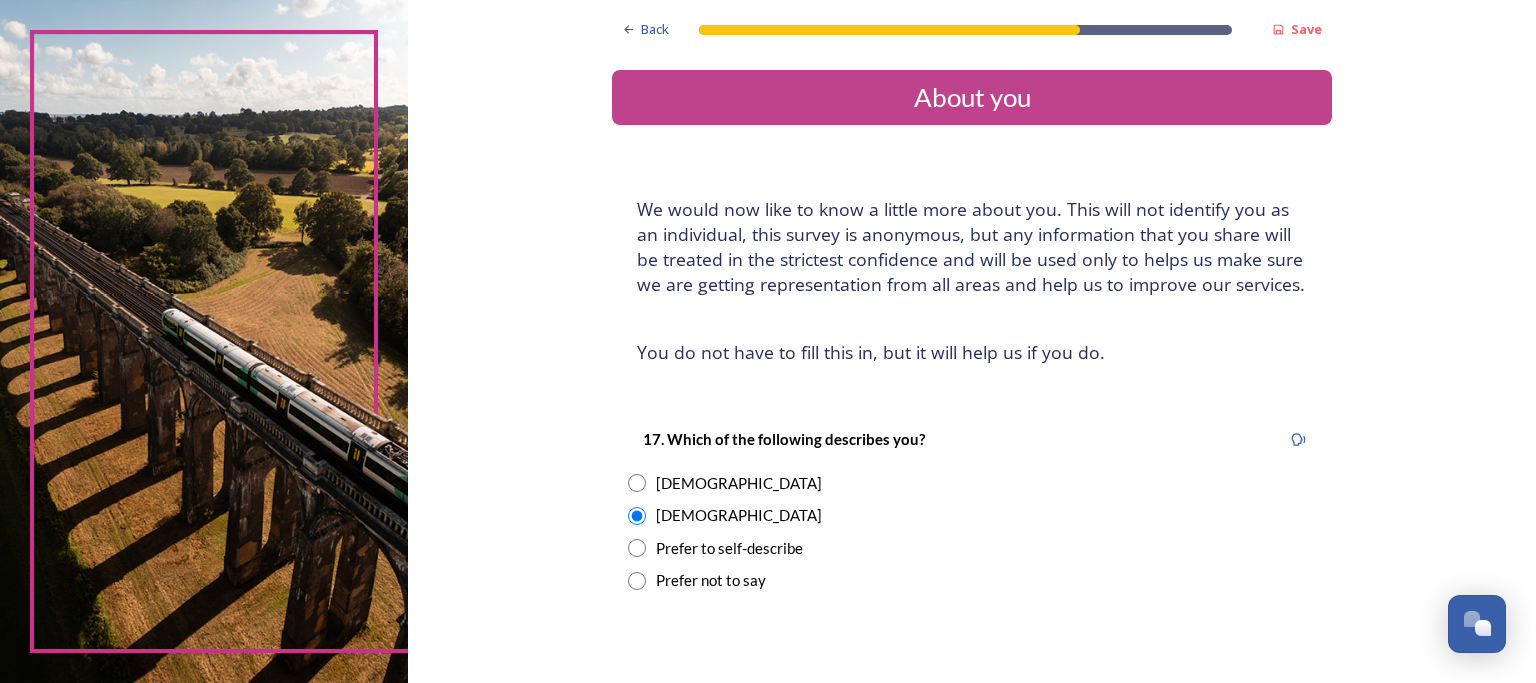 scroll, scrollTop: 597, scrollLeft: 0, axis: vertical 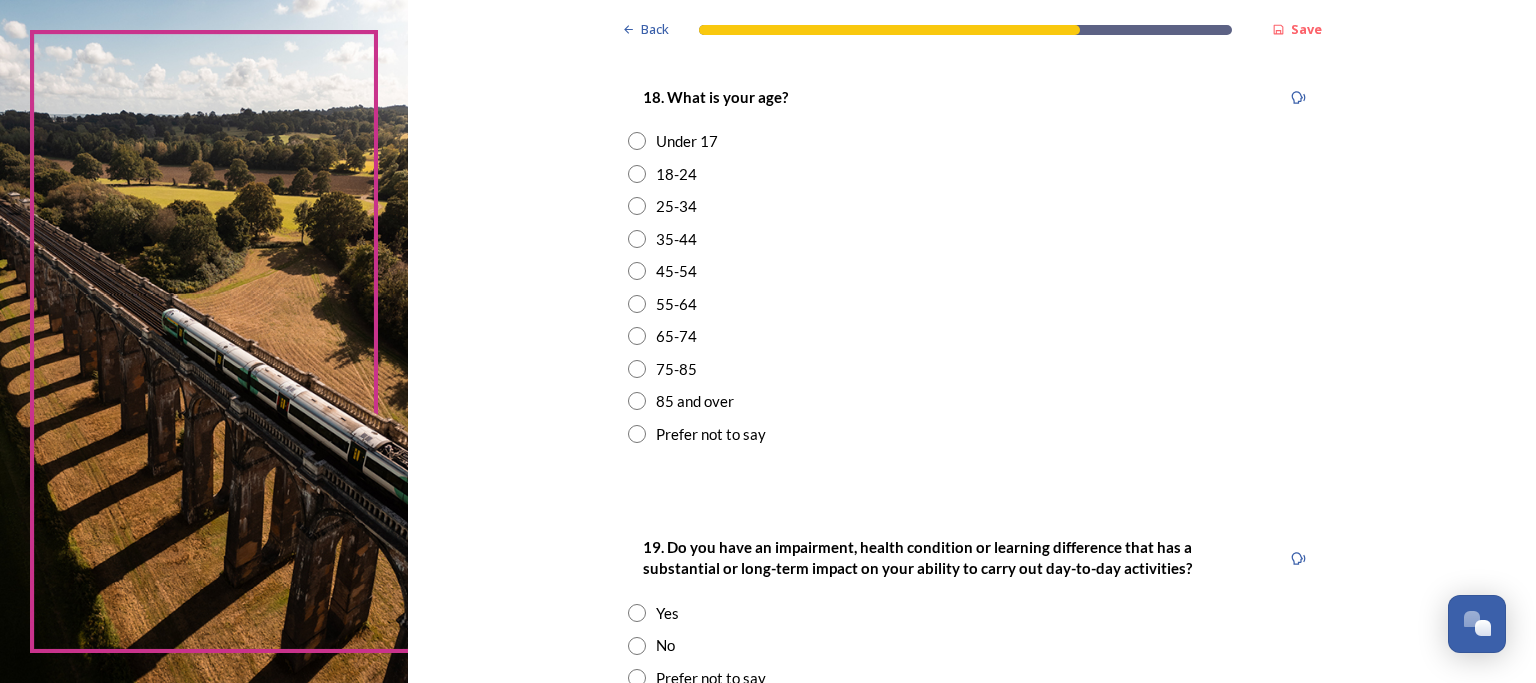 click at bounding box center [637, 336] 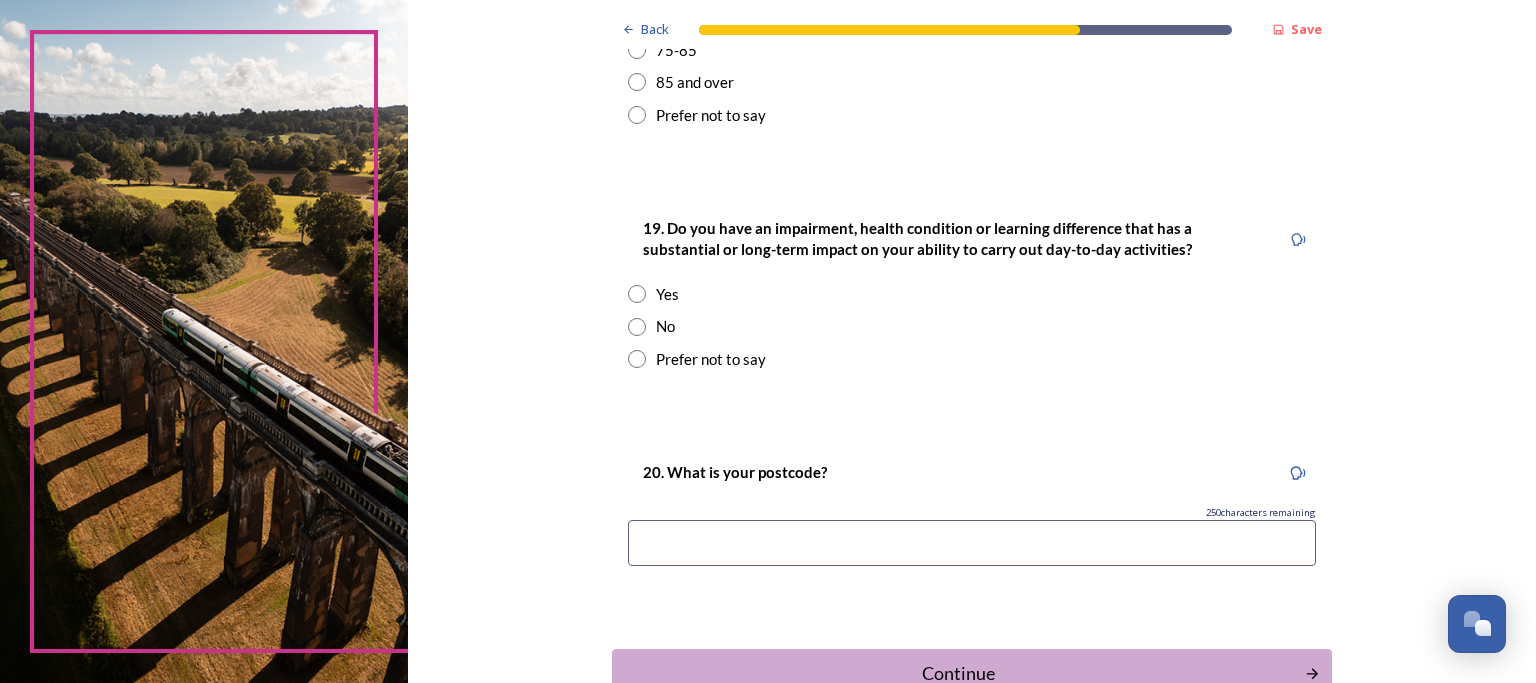 scroll, scrollTop: 923, scrollLeft: 0, axis: vertical 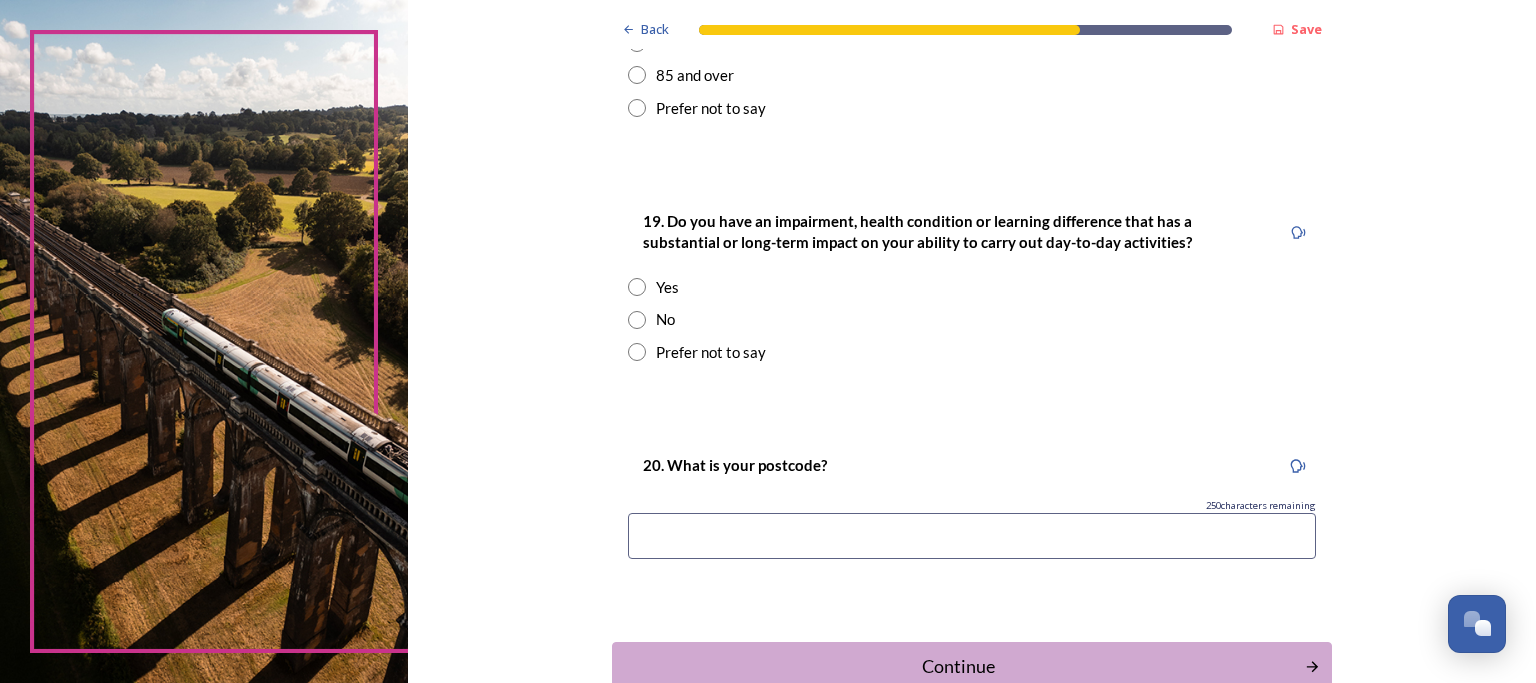 click at bounding box center [637, 320] 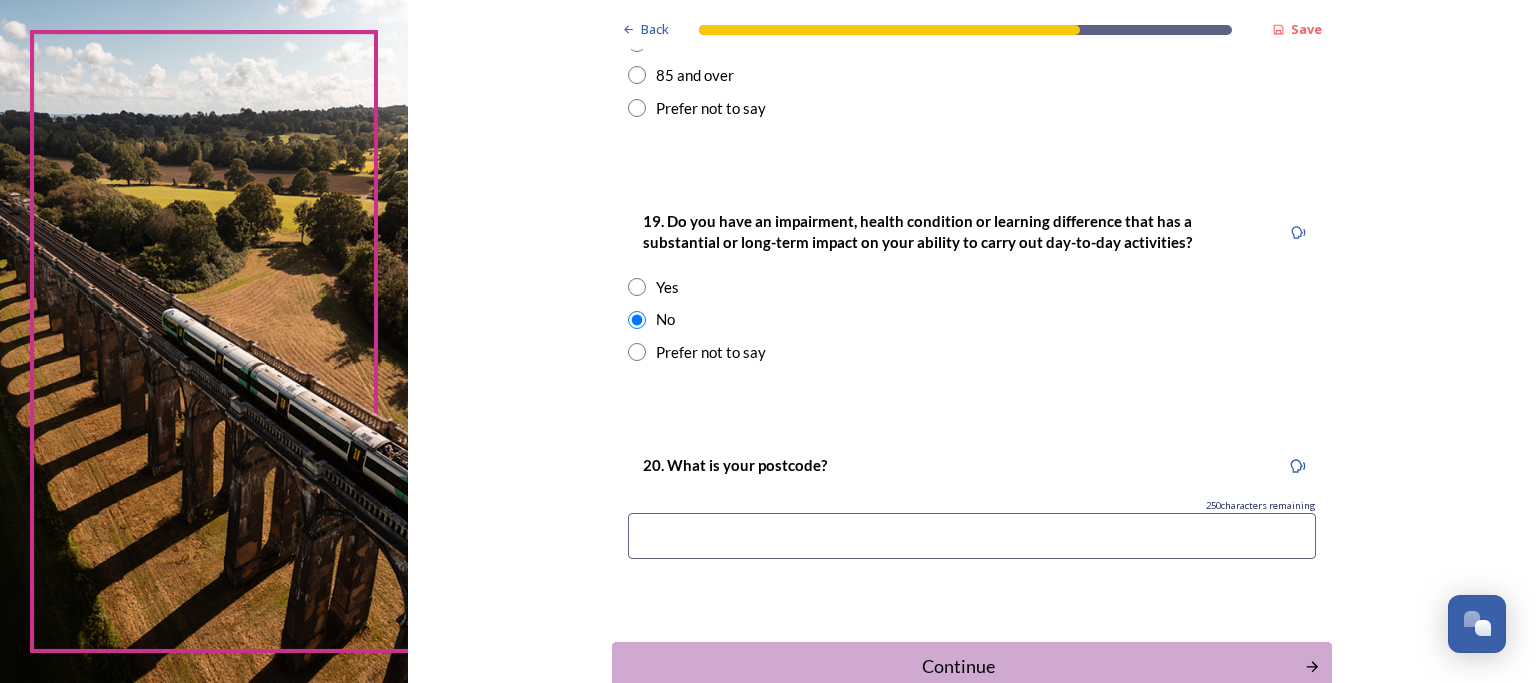click at bounding box center [972, 536] 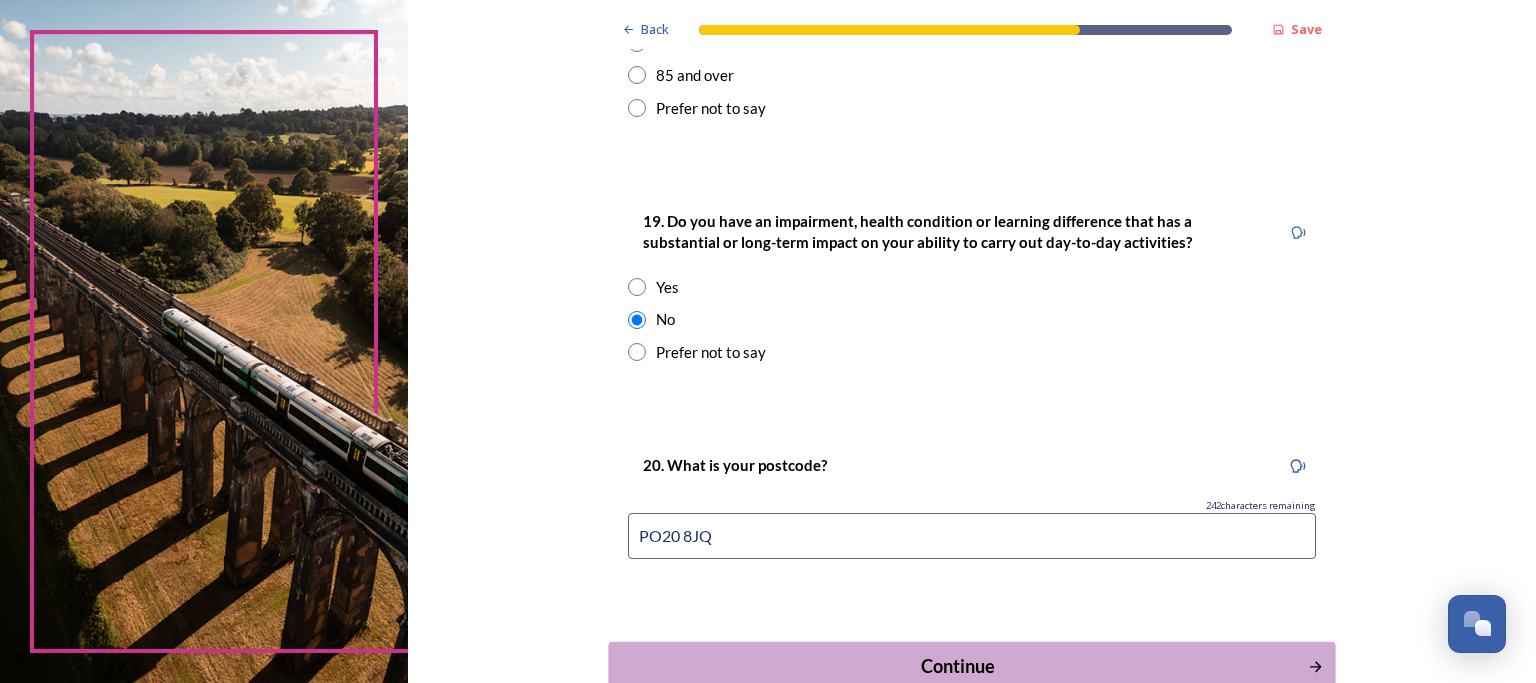 type on "PO20 8JQ" 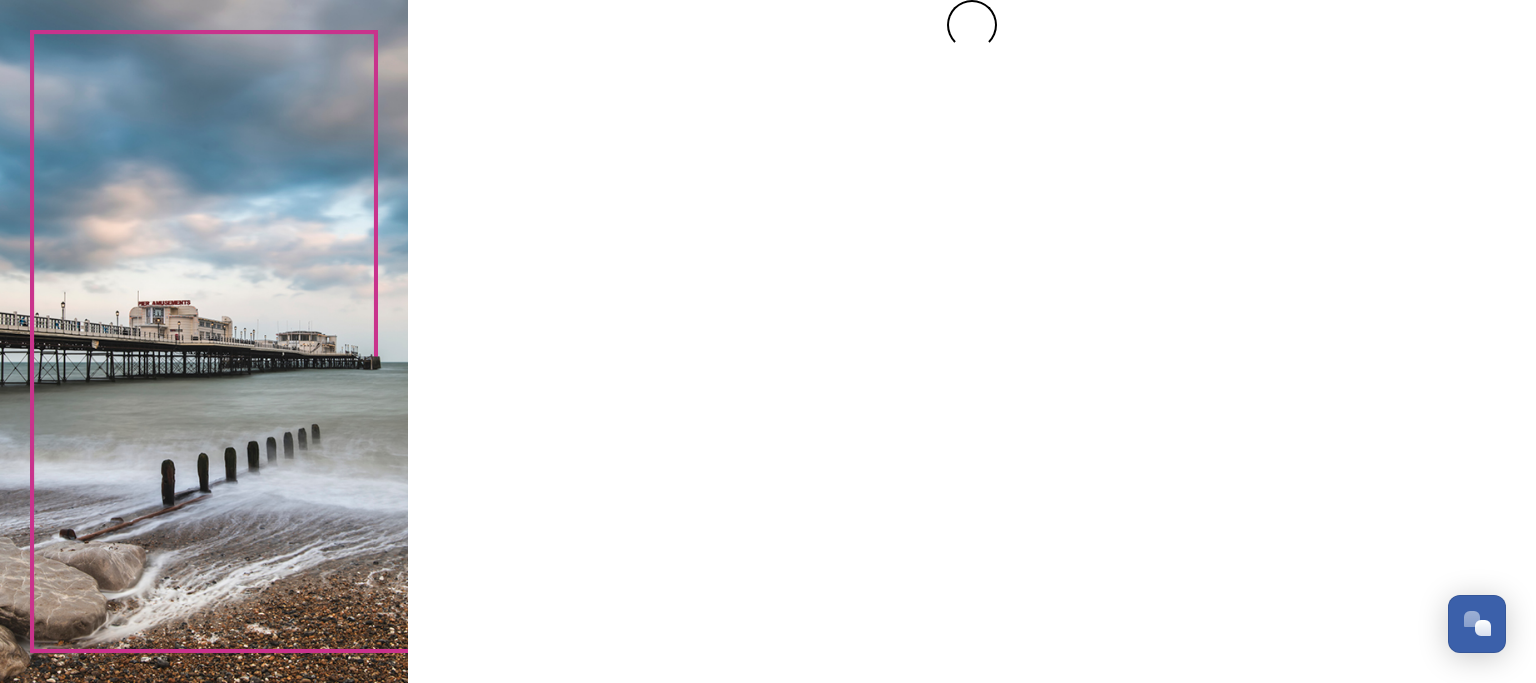 scroll, scrollTop: 0, scrollLeft: 0, axis: both 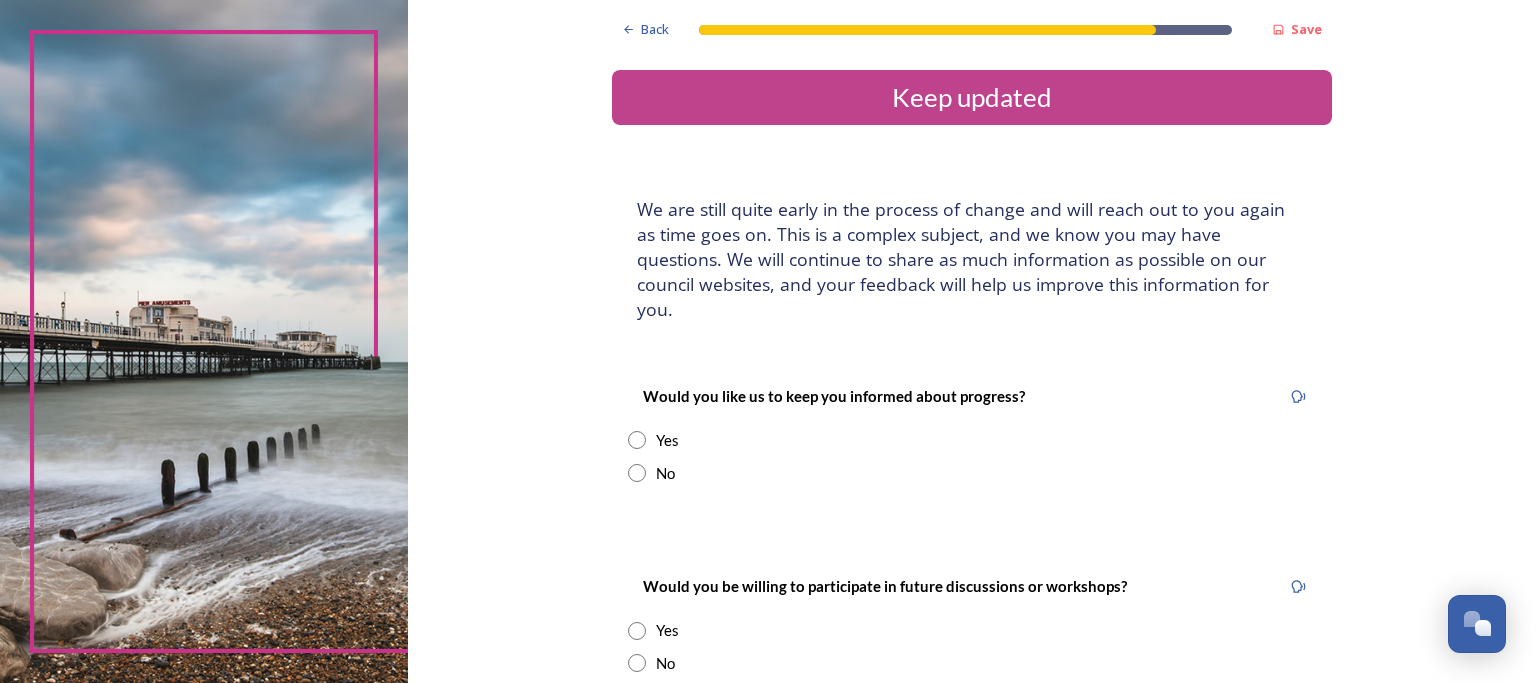click at bounding box center (637, 440) 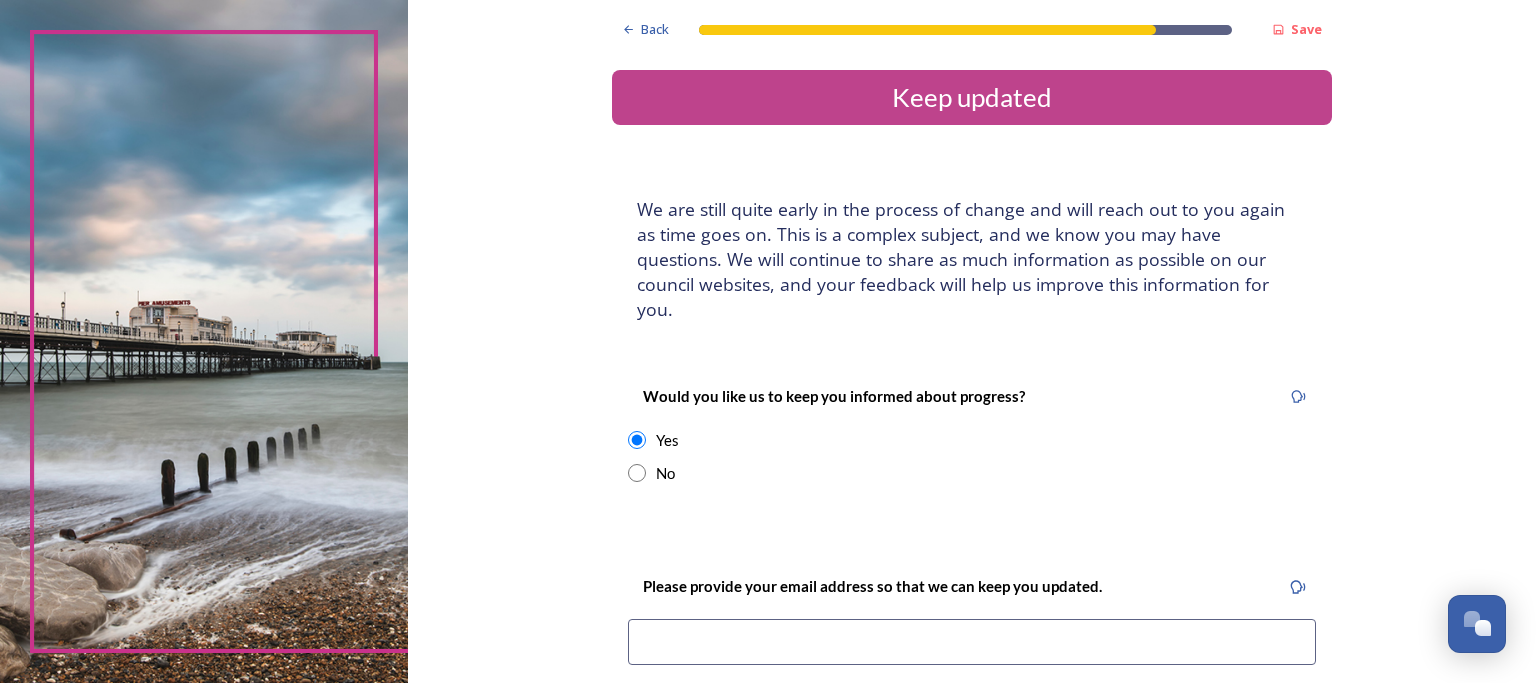 click at bounding box center (972, 642) 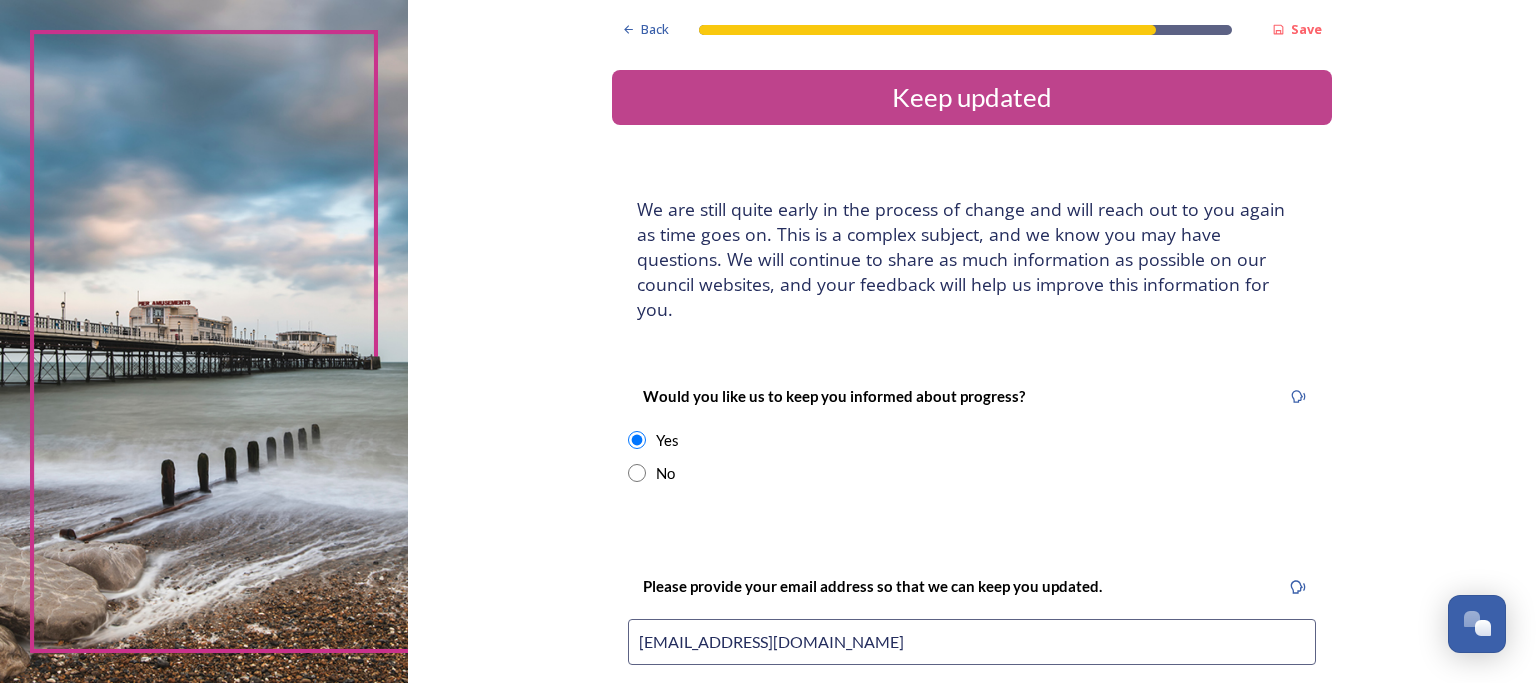 click on "snosrap69regor@gmsail.com" at bounding box center (972, 642) 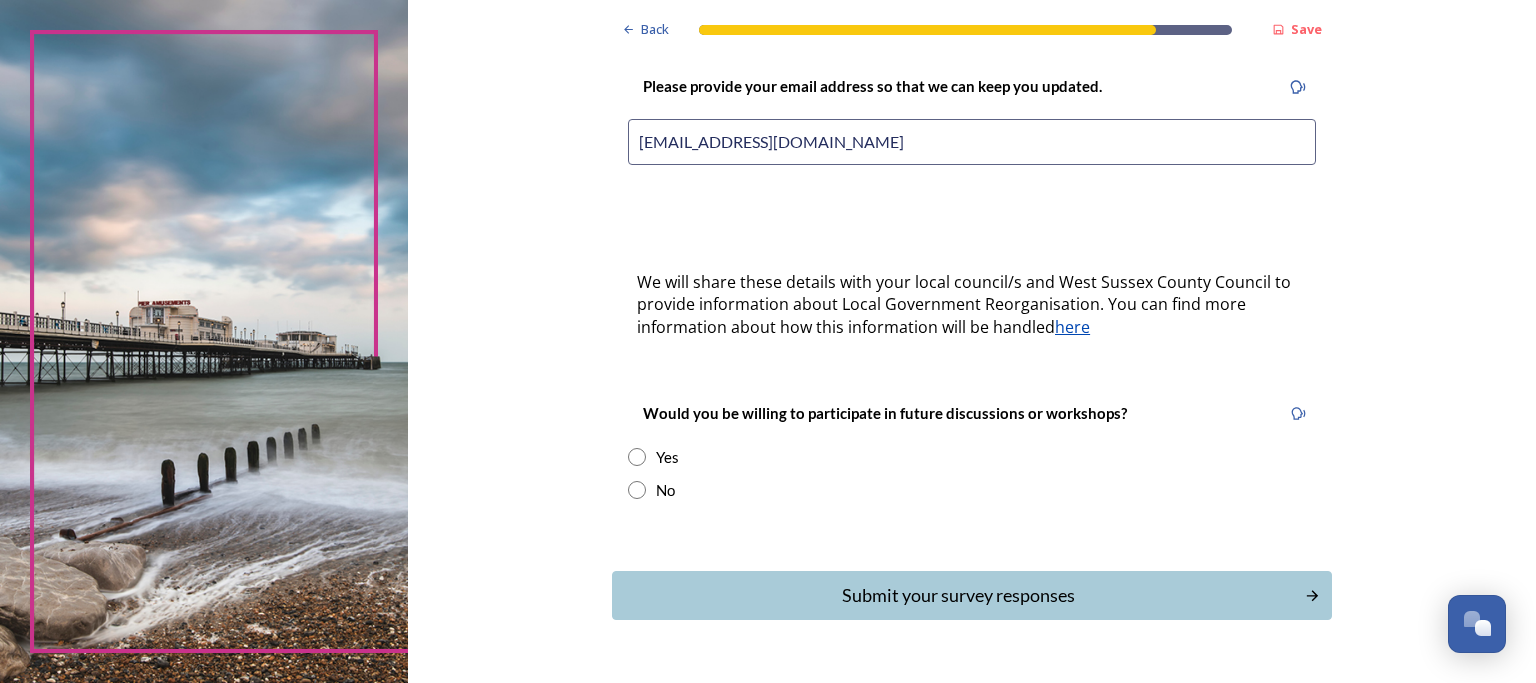 scroll, scrollTop: 527, scrollLeft: 0, axis: vertical 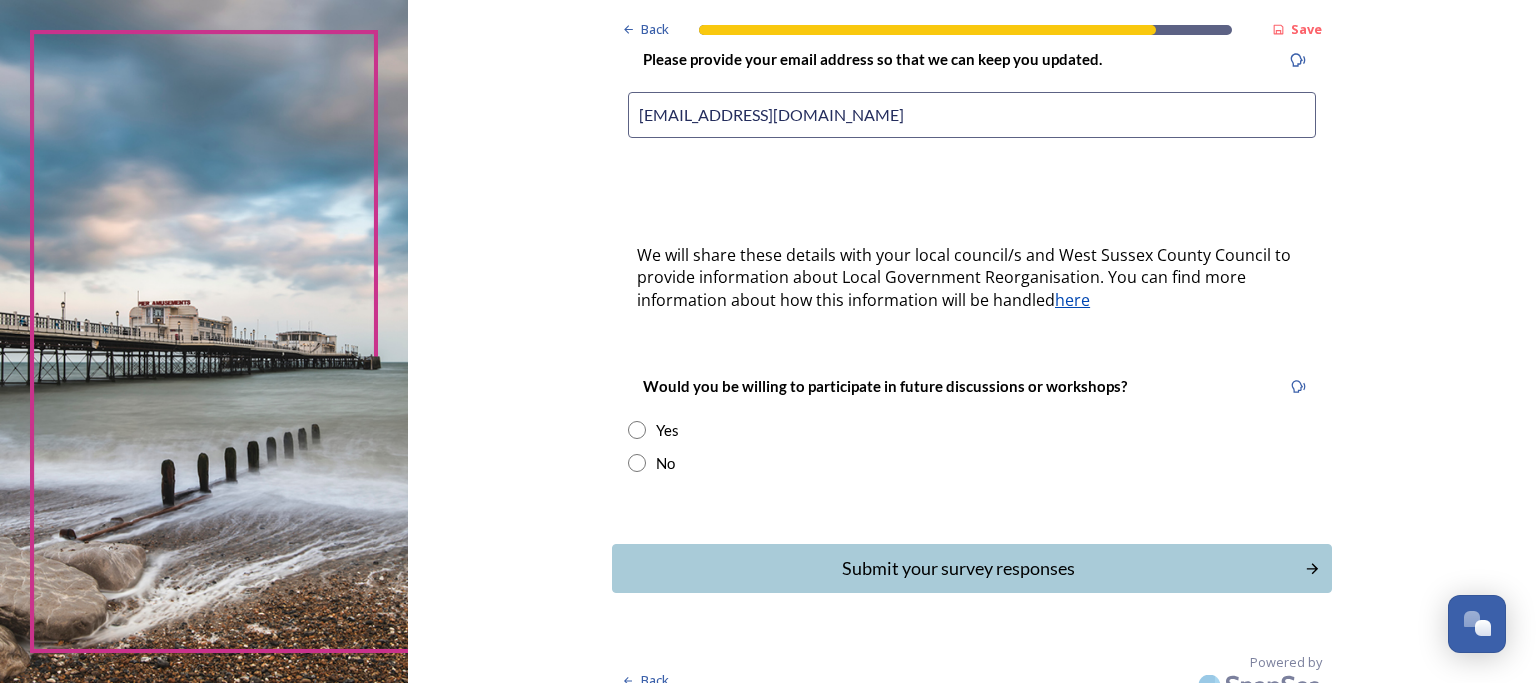 type on "snosrap69regor@gmail.com" 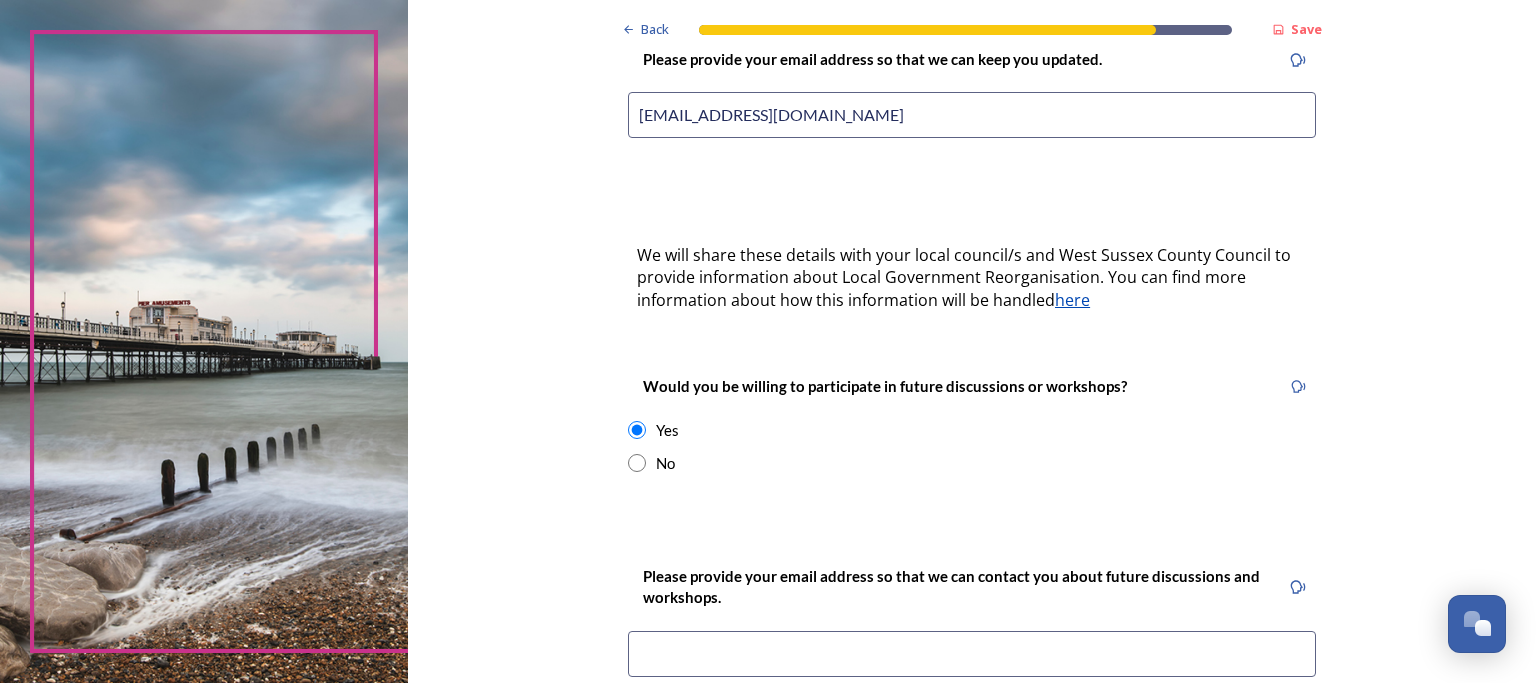 click at bounding box center (972, 654) 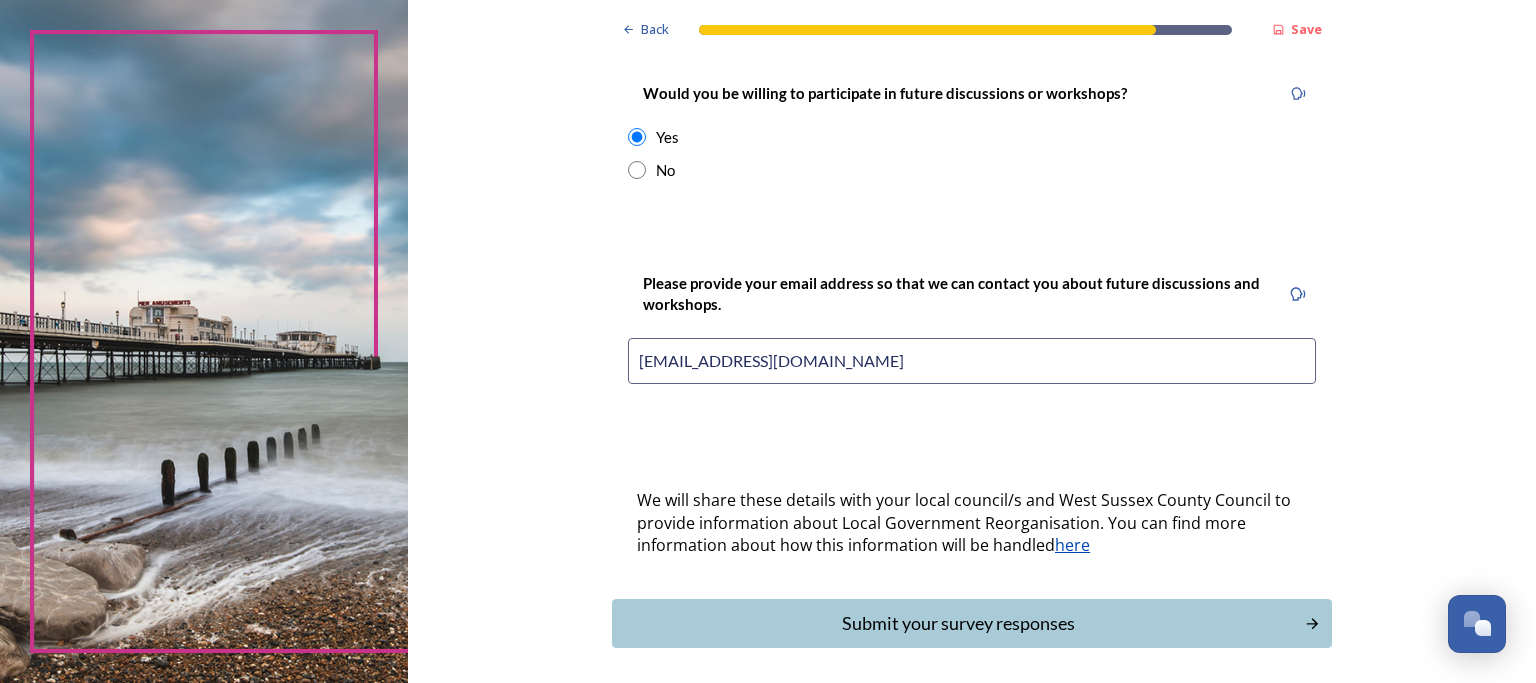 scroll, scrollTop: 874, scrollLeft: 0, axis: vertical 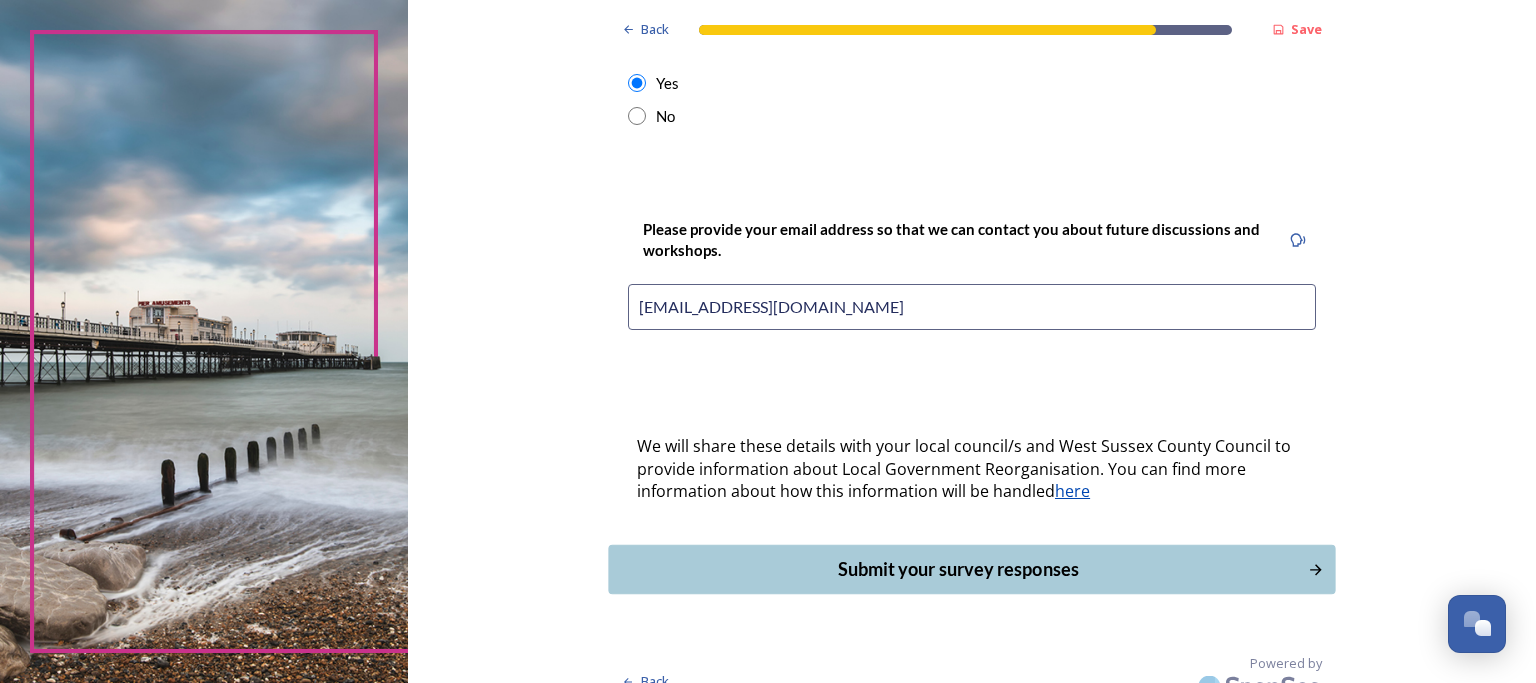 type on "snosrap69regor@gmail.com" 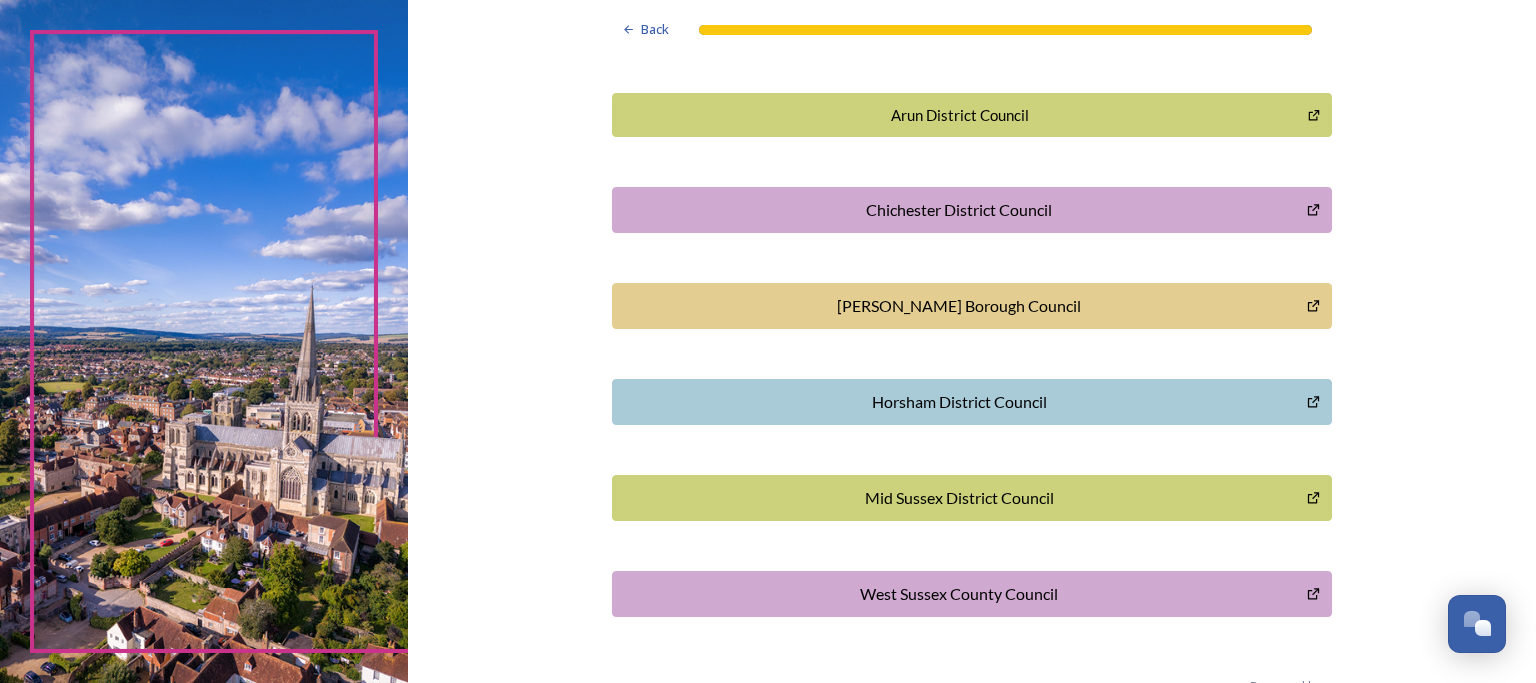 scroll, scrollTop: 602, scrollLeft: 0, axis: vertical 